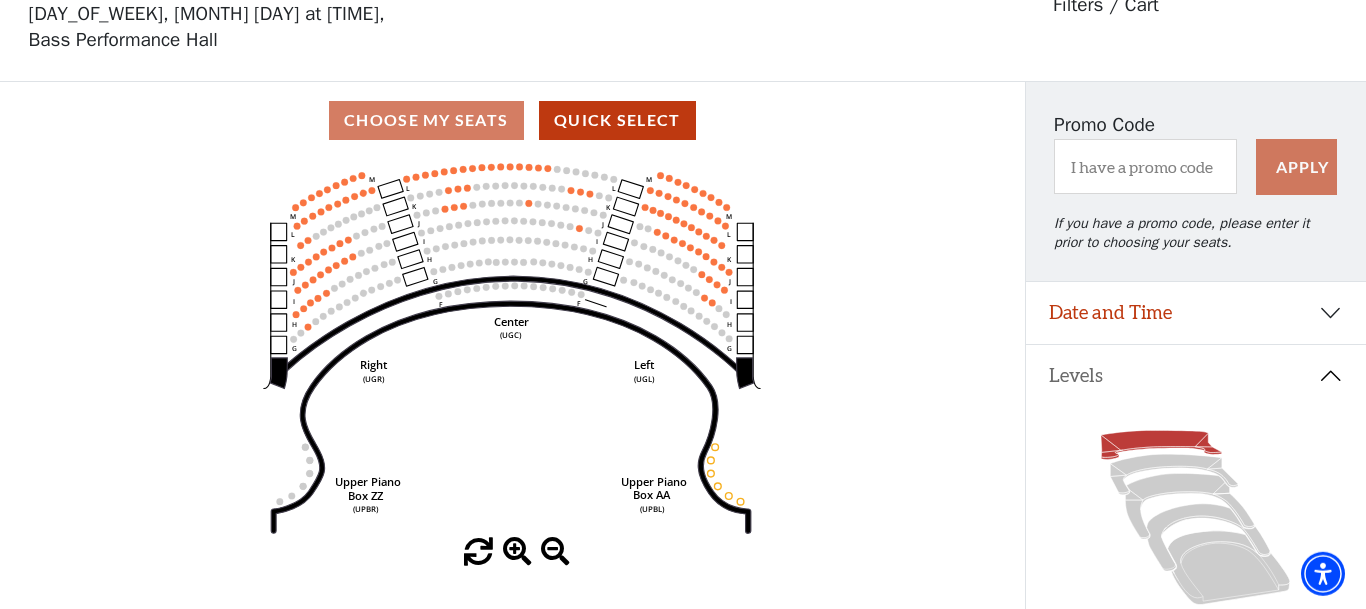scroll, scrollTop: 93, scrollLeft: 0, axis: vertical 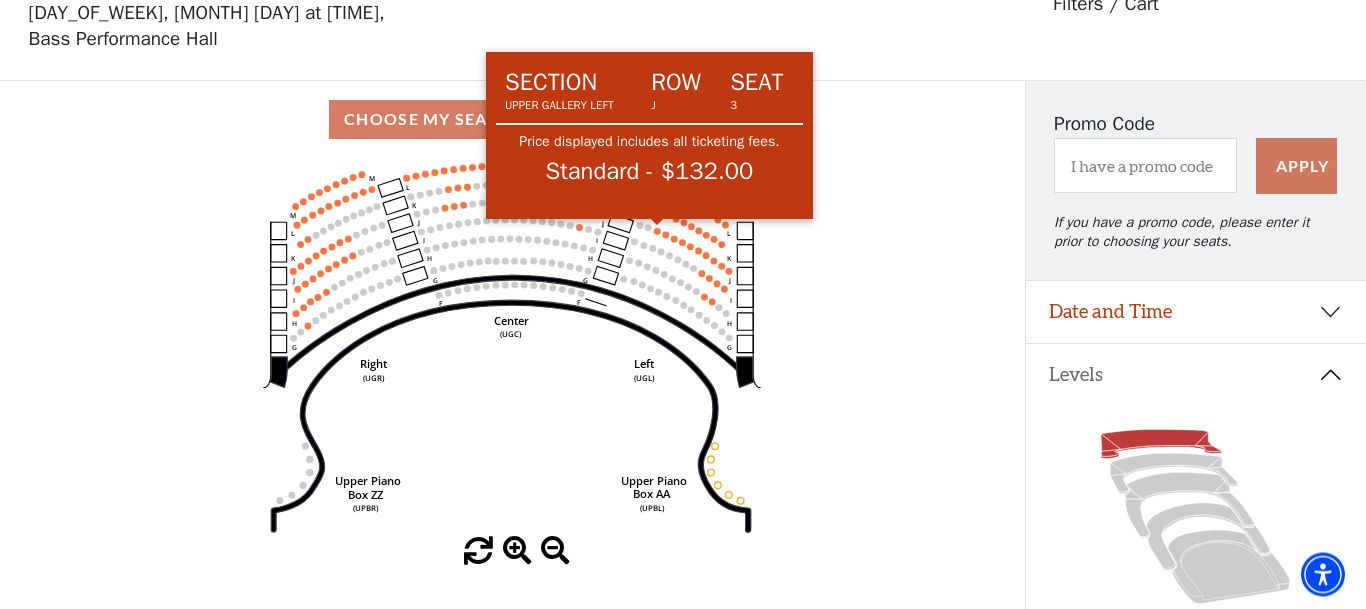 click 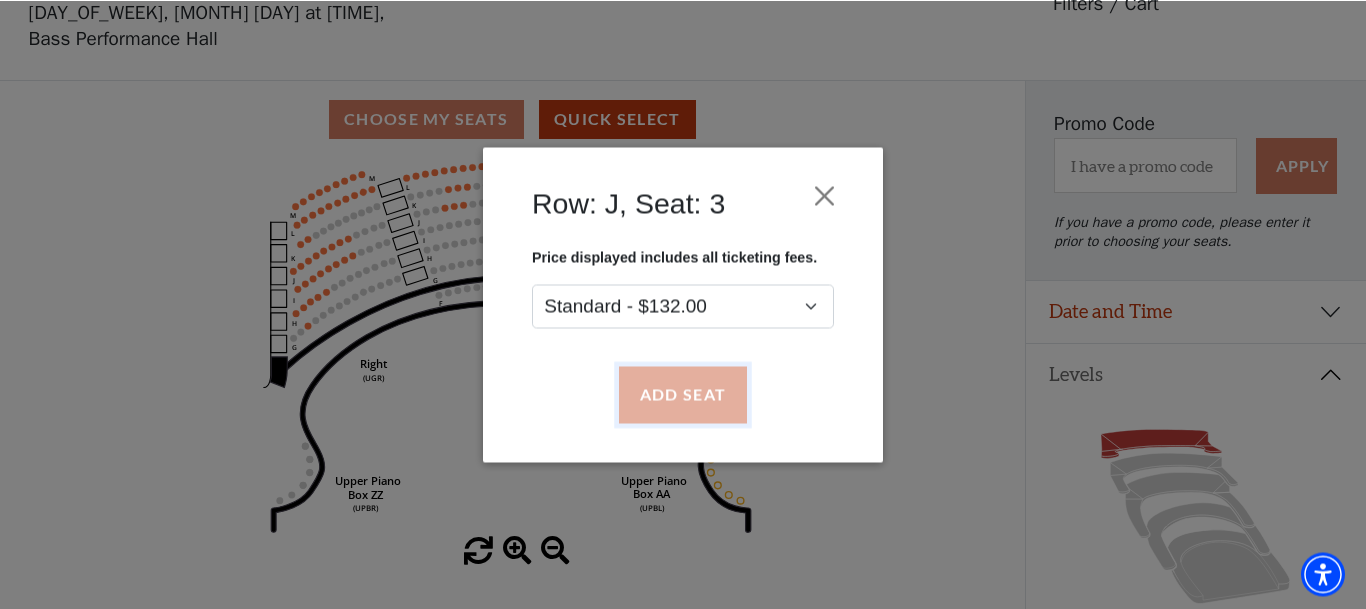 click on "Add Seat" at bounding box center (683, 395) 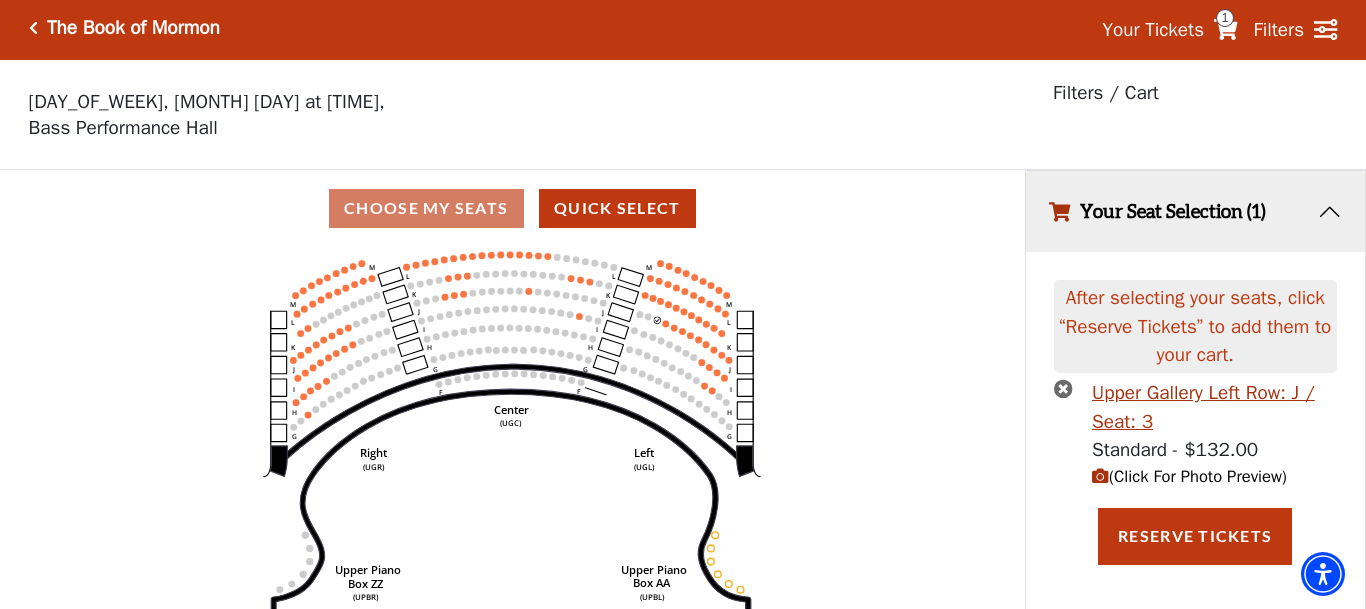 scroll, scrollTop: 0, scrollLeft: 0, axis: both 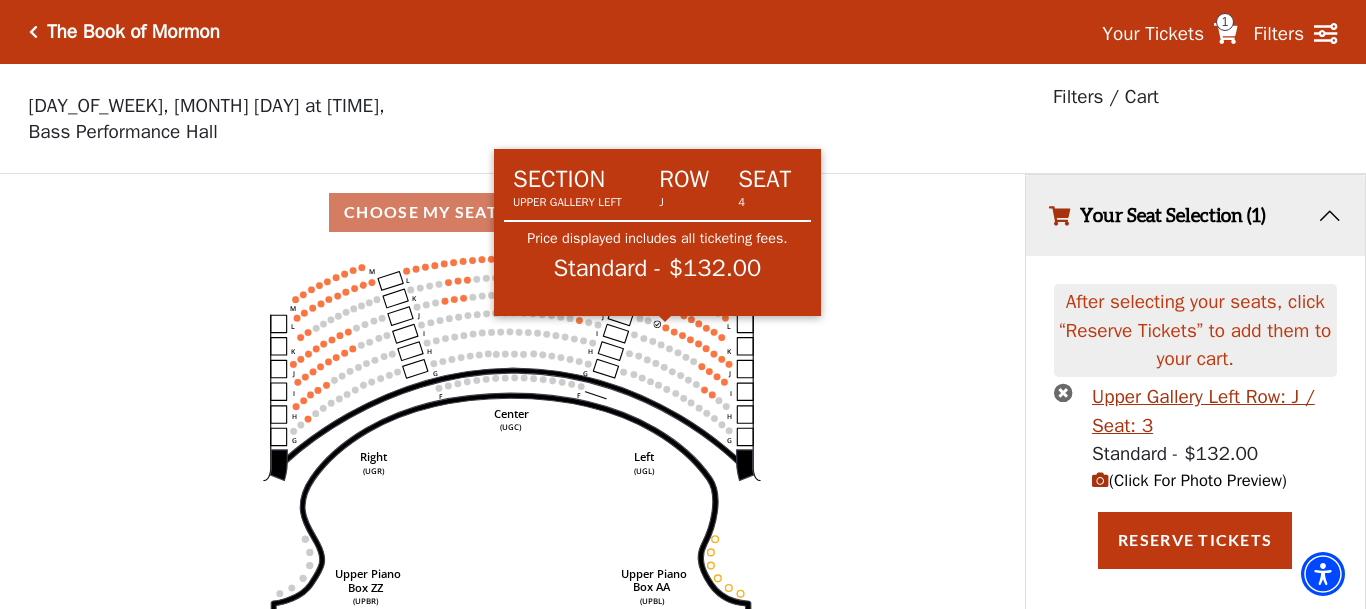 click 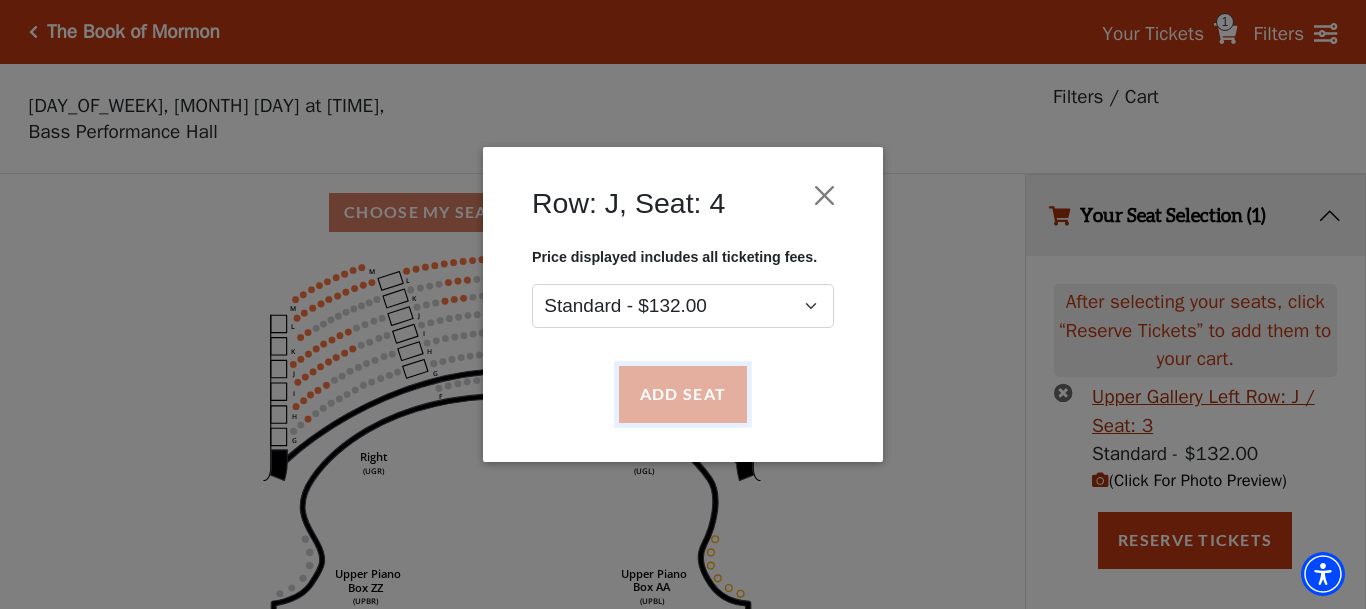 click on "Add Seat" at bounding box center (683, 395) 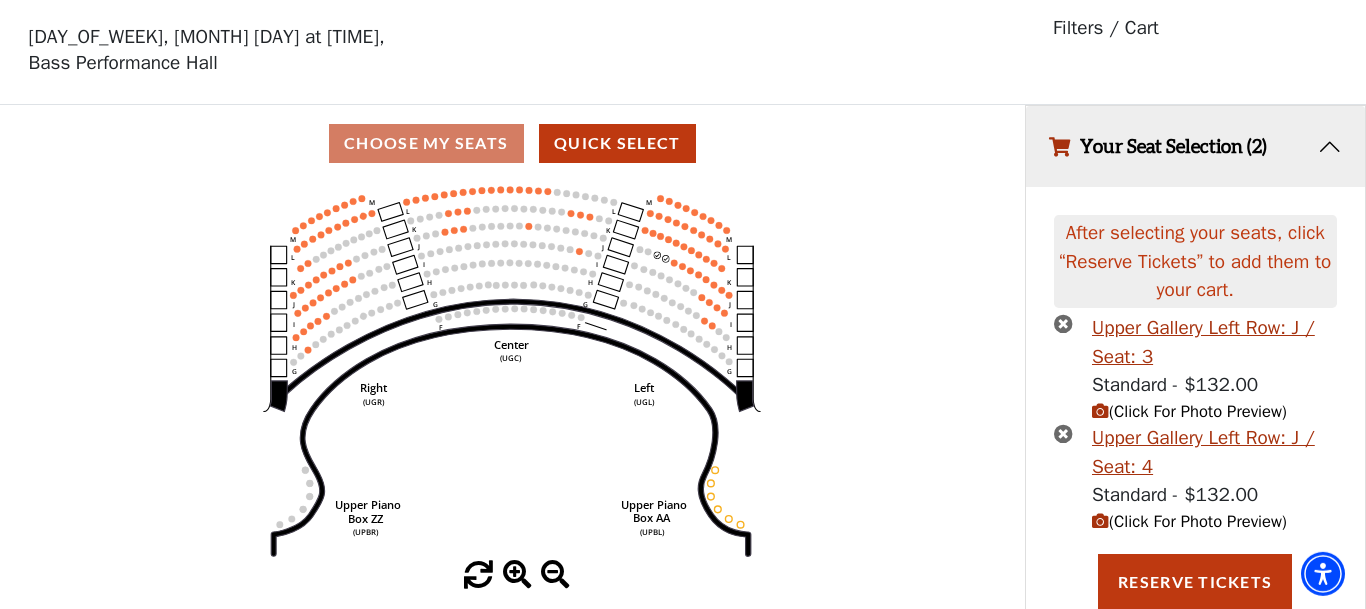 scroll, scrollTop: 70, scrollLeft: 0, axis: vertical 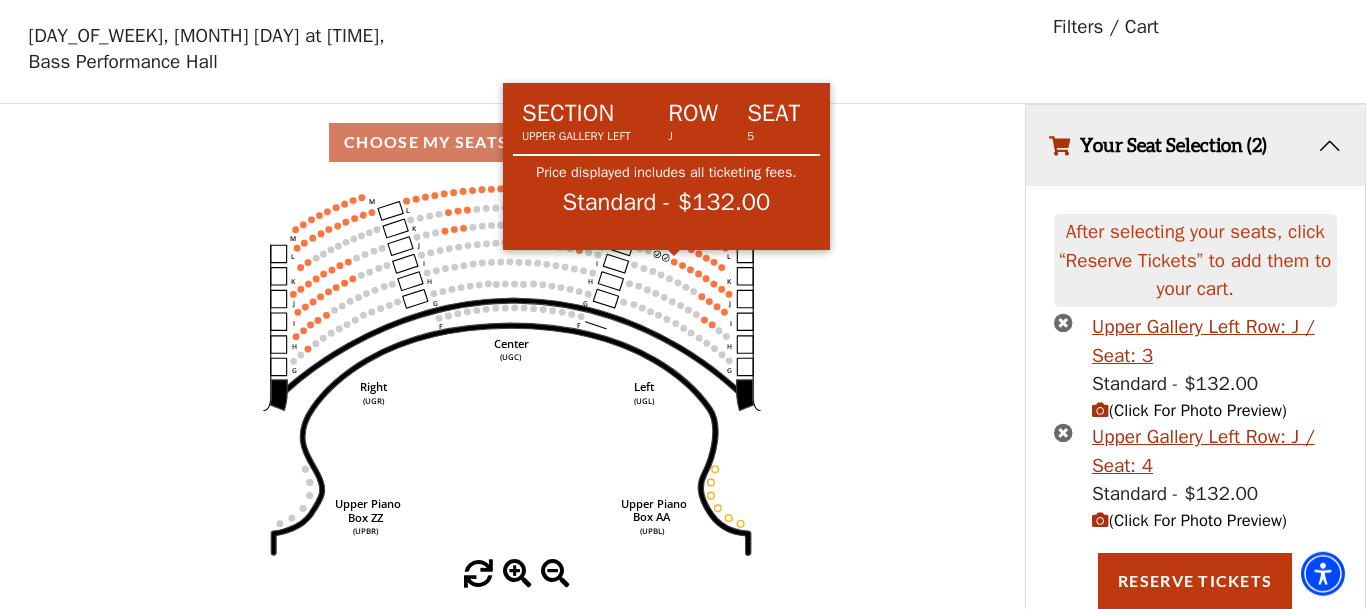 click 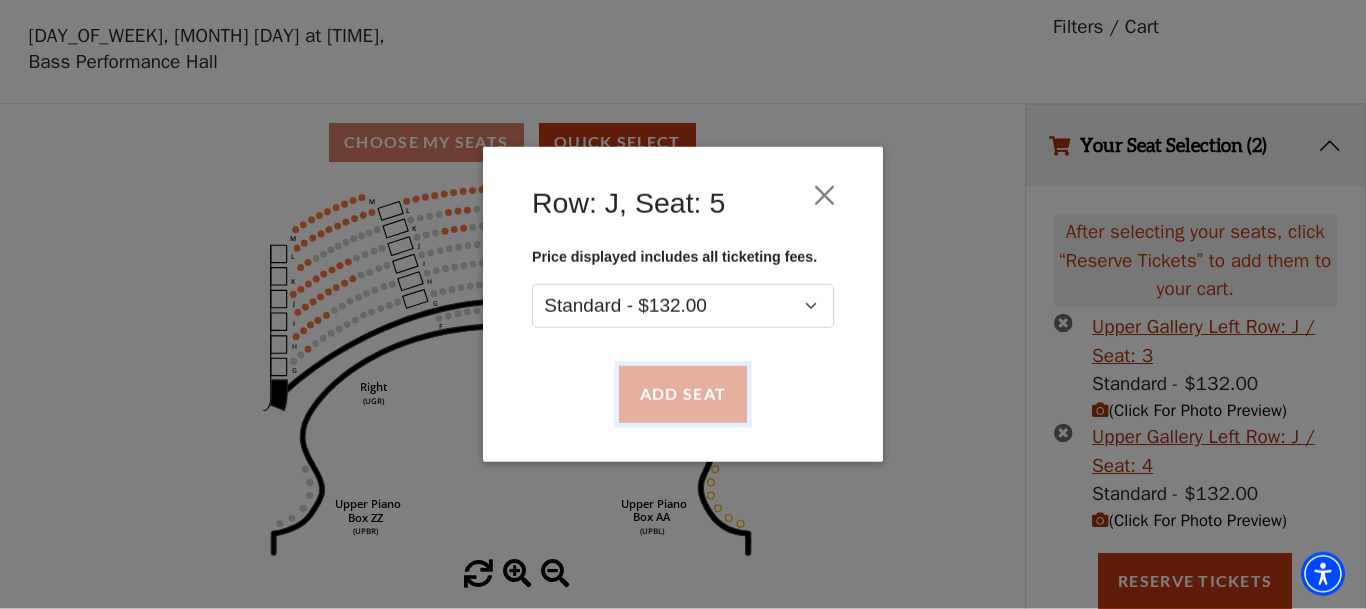 click on "Add Seat" at bounding box center (683, 395) 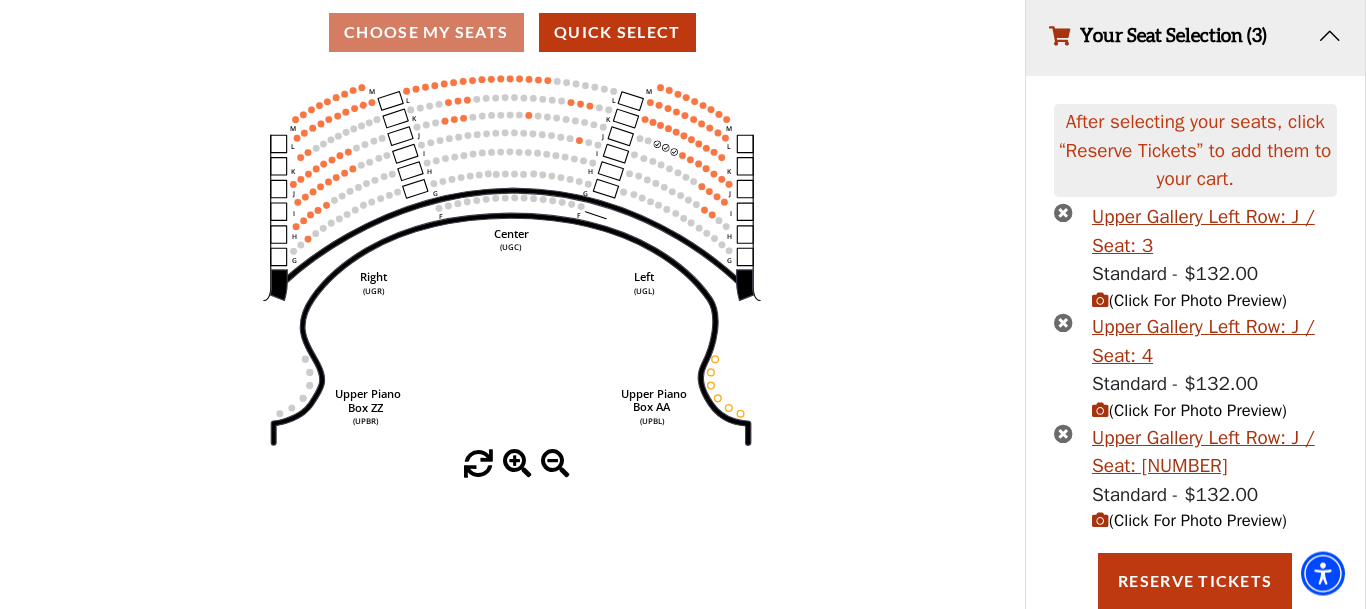 scroll, scrollTop: 181, scrollLeft: 0, axis: vertical 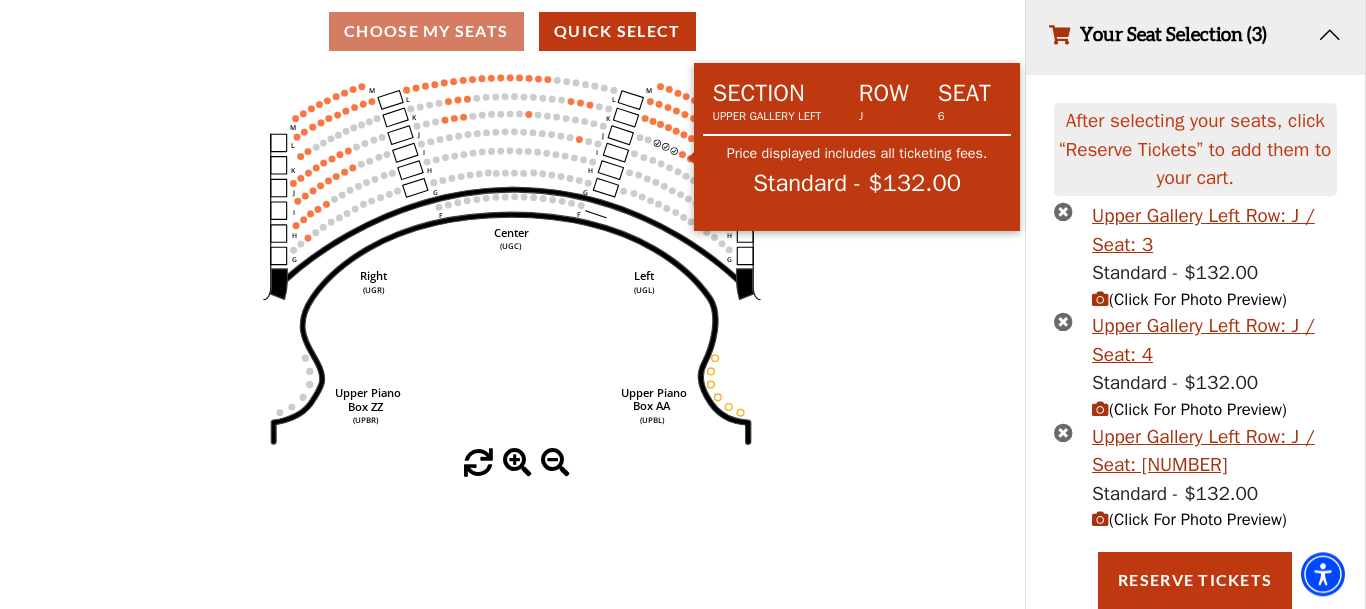 click 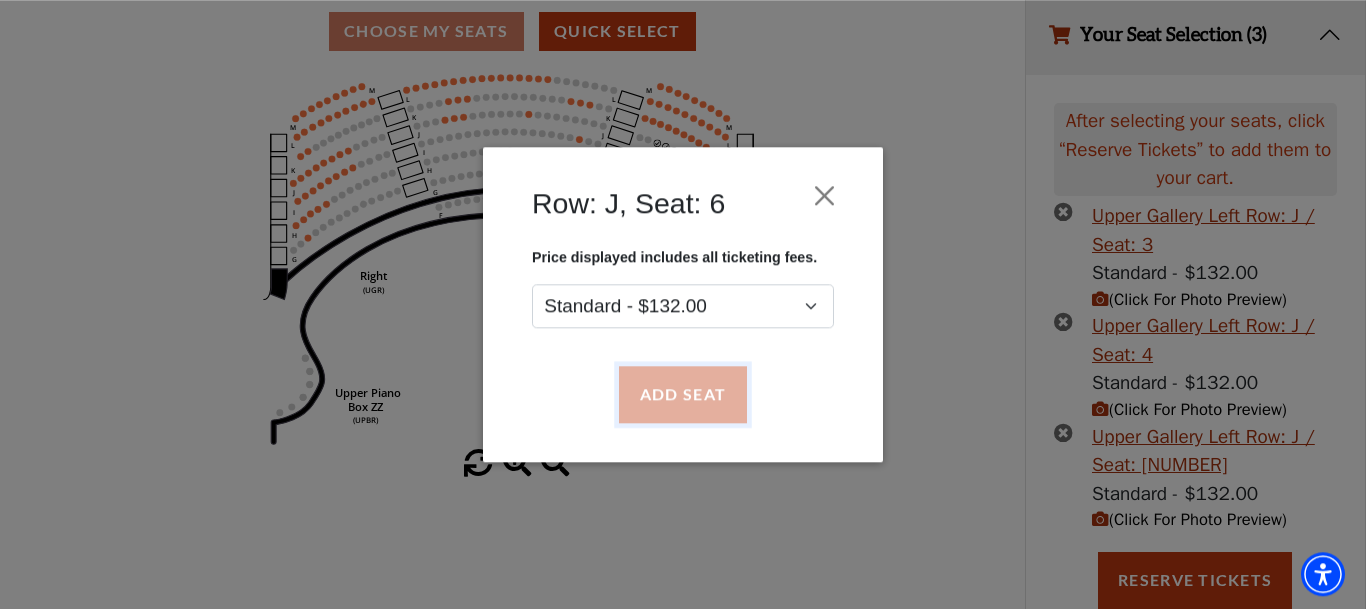 click on "Add Seat" at bounding box center [683, 395] 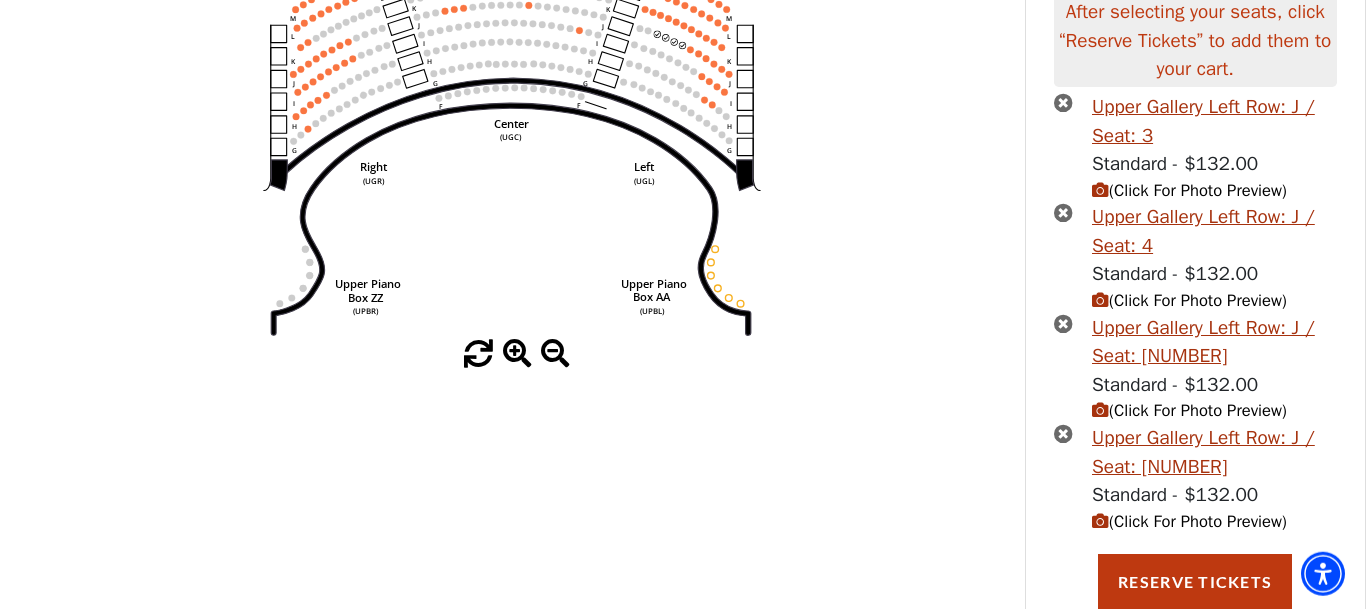 scroll, scrollTop: 291, scrollLeft: 0, axis: vertical 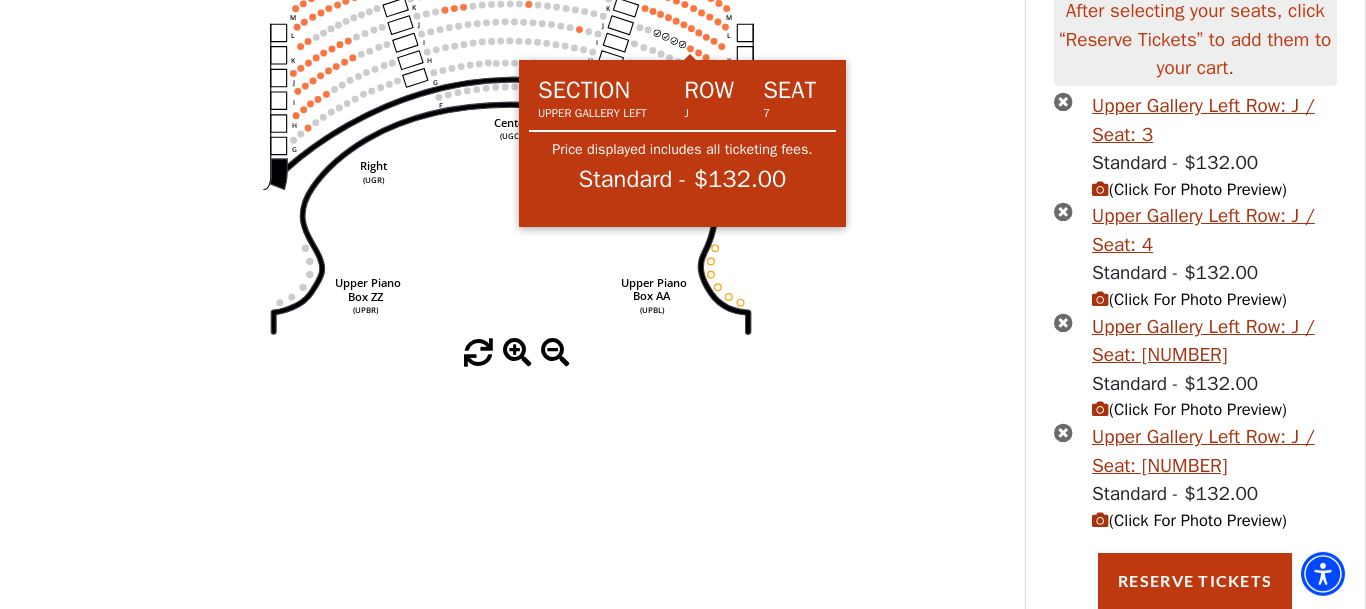 click 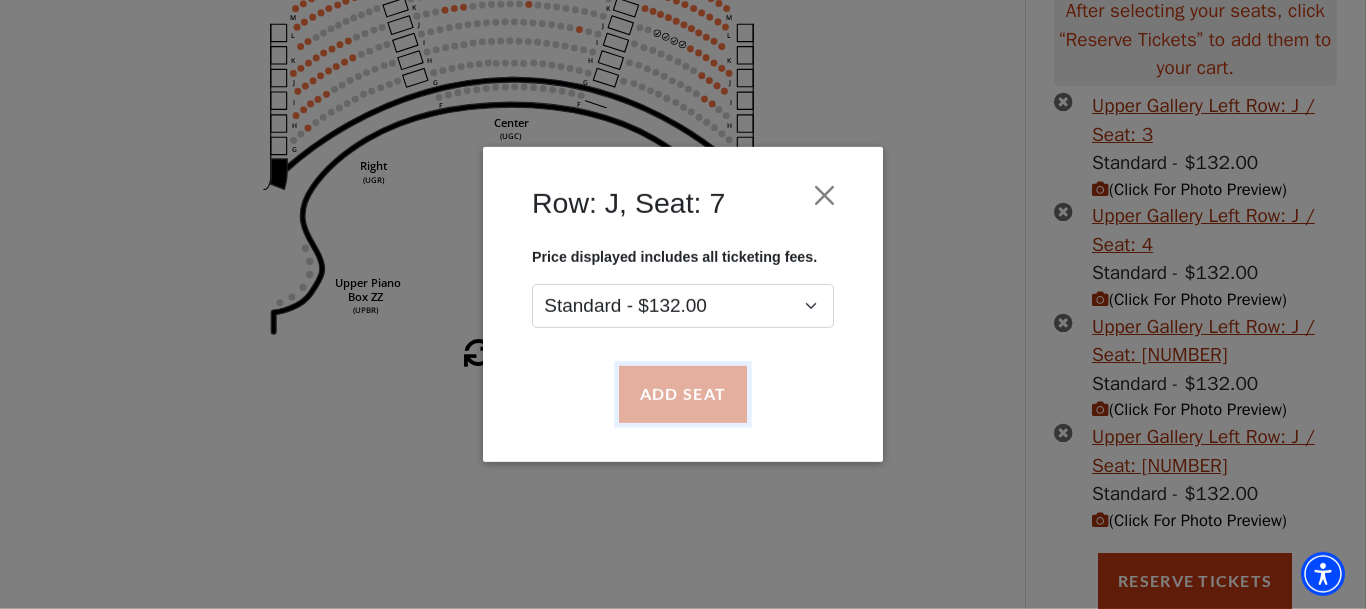 click on "Add Seat" at bounding box center (683, 395) 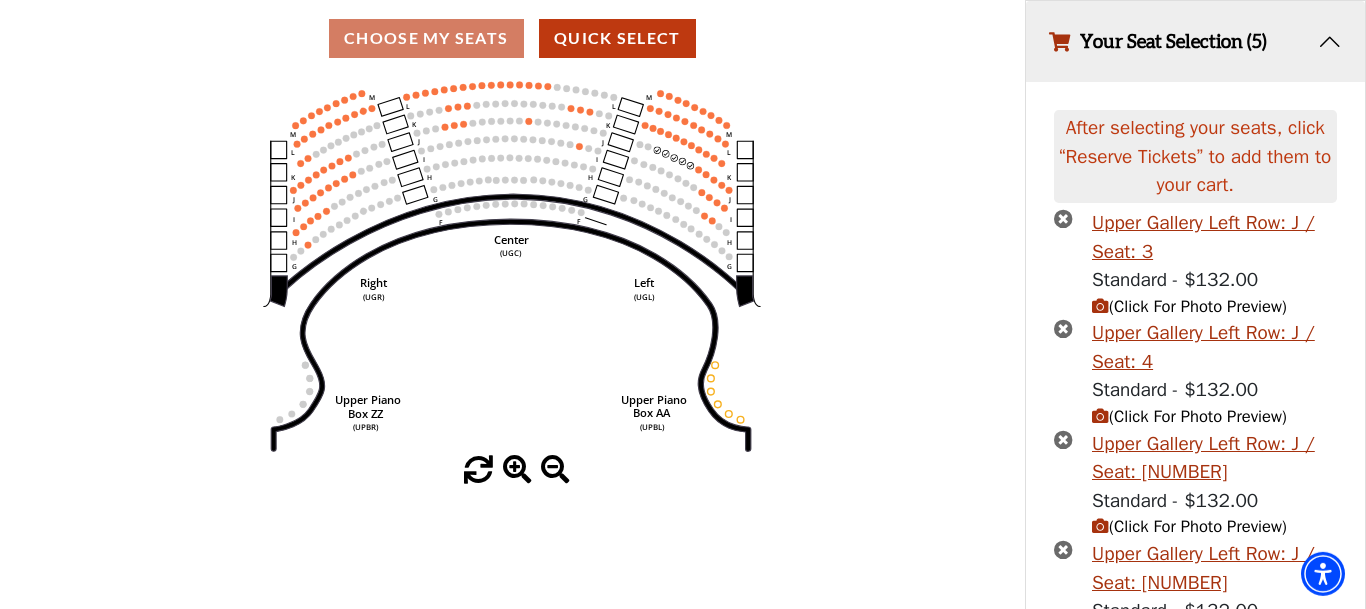 scroll, scrollTop: 143, scrollLeft: 0, axis: vertical 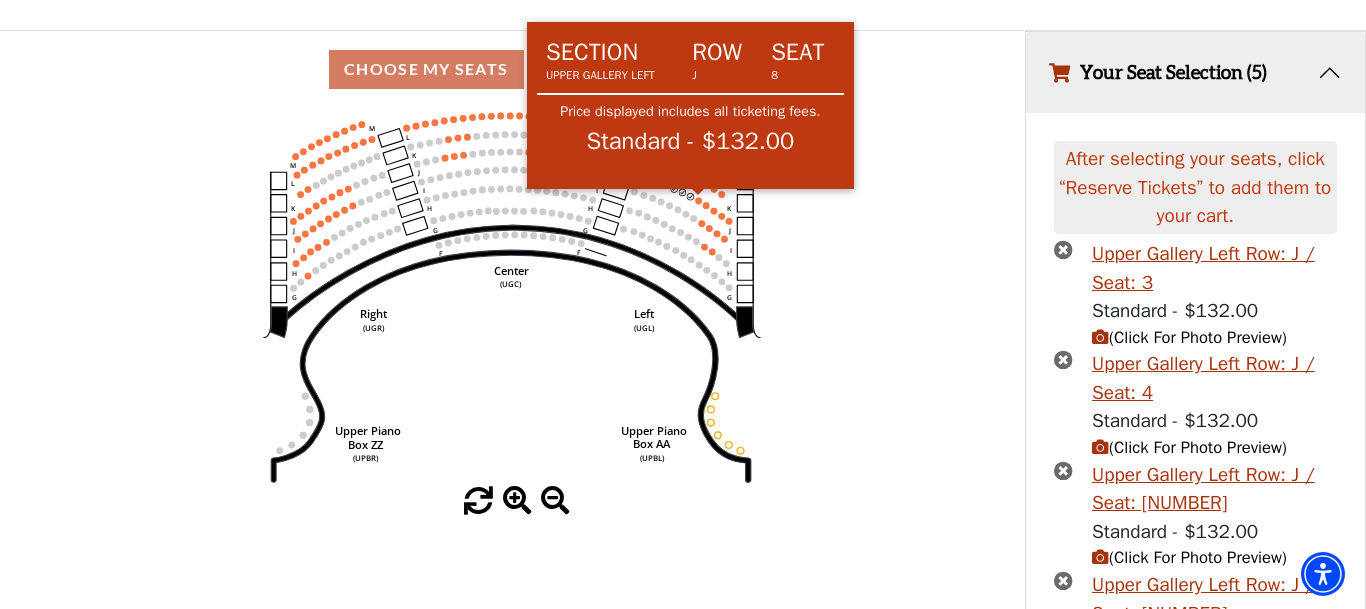 click 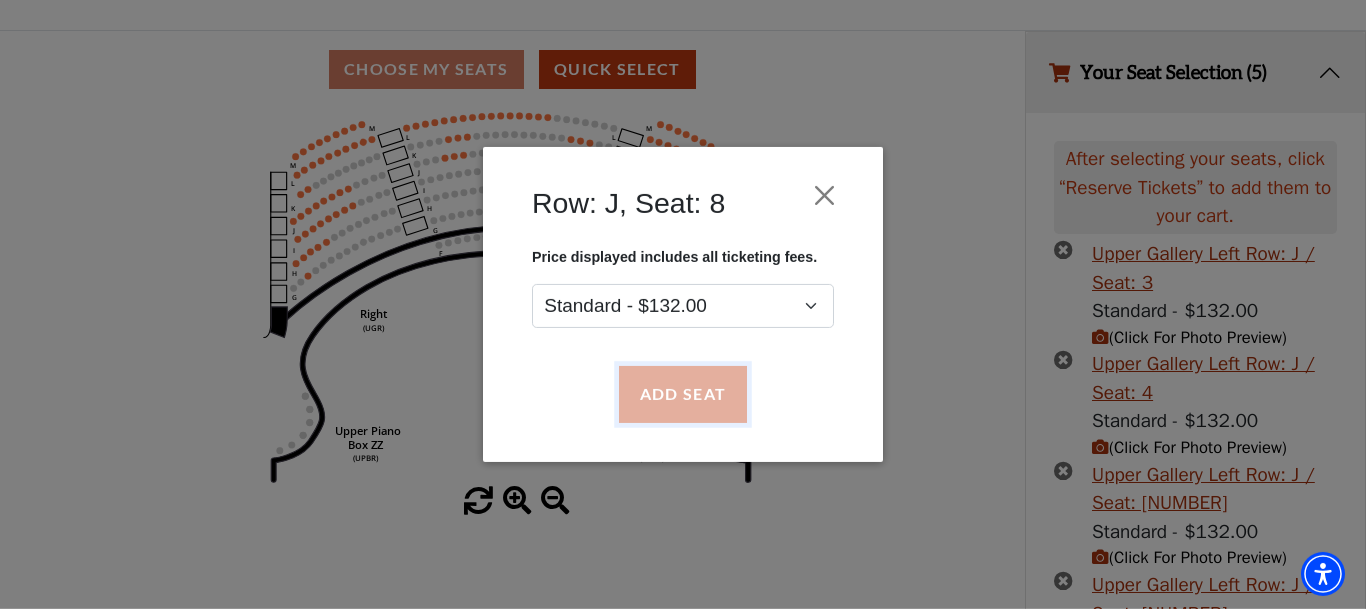 click on "Add Seat" at bounding box center (683, 395) 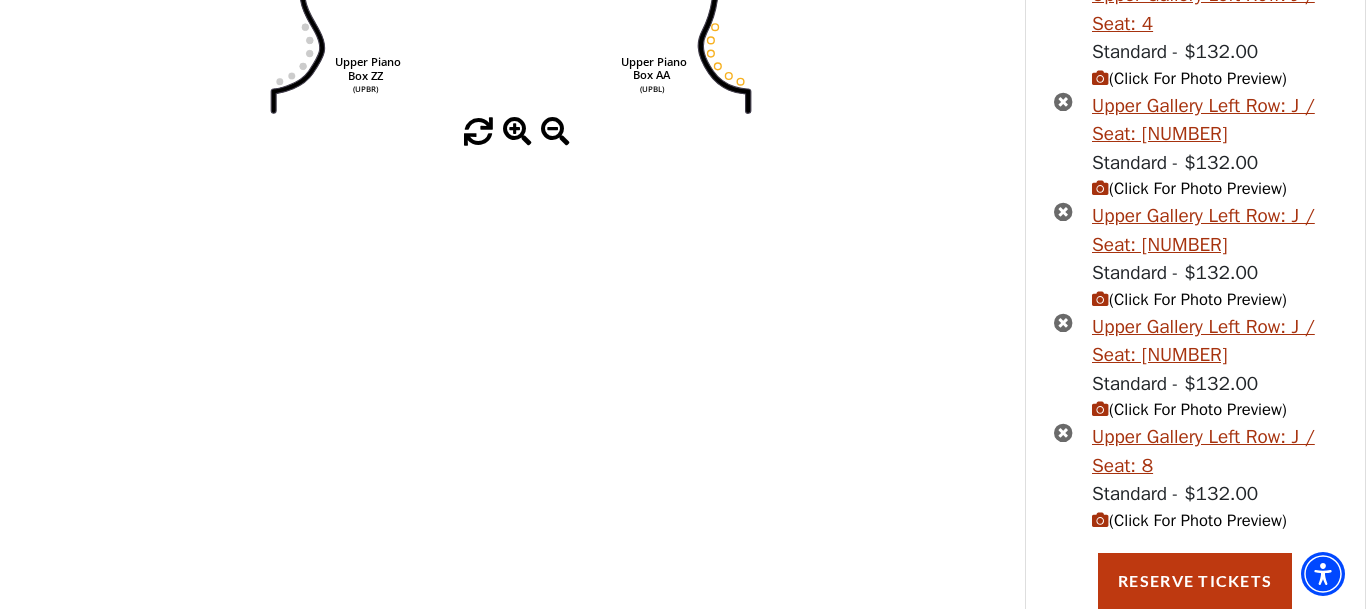 scroll, scrollTop: 80, scrollLeft: 0, axis: vertical 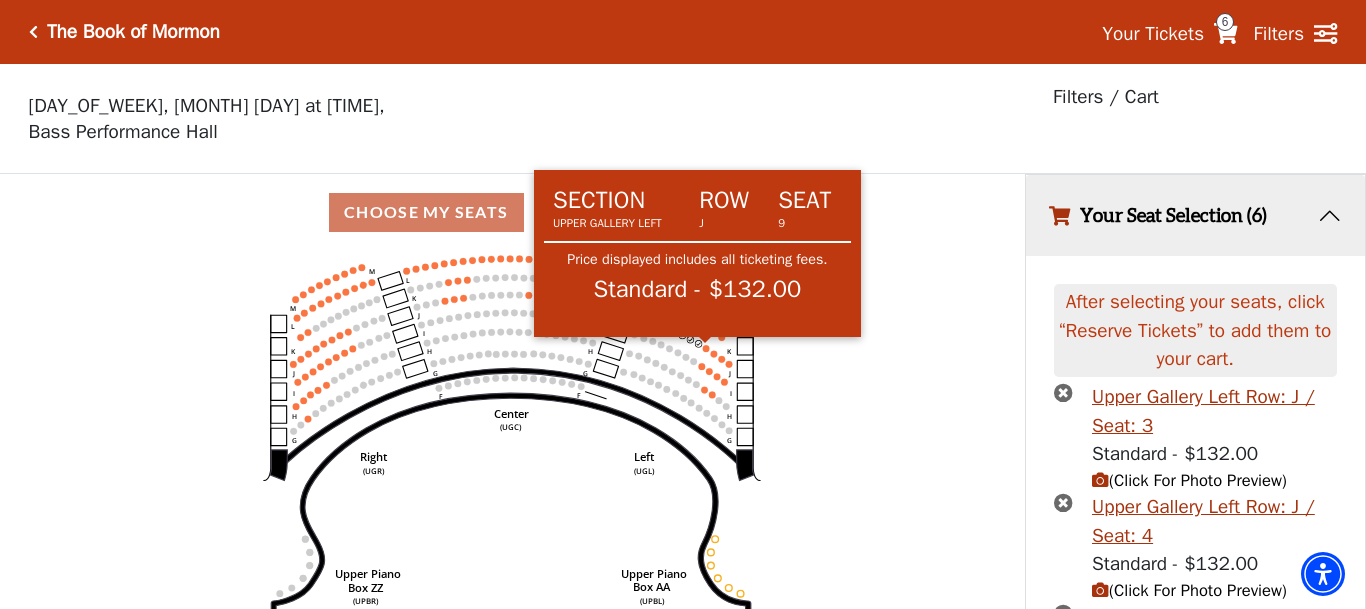 click 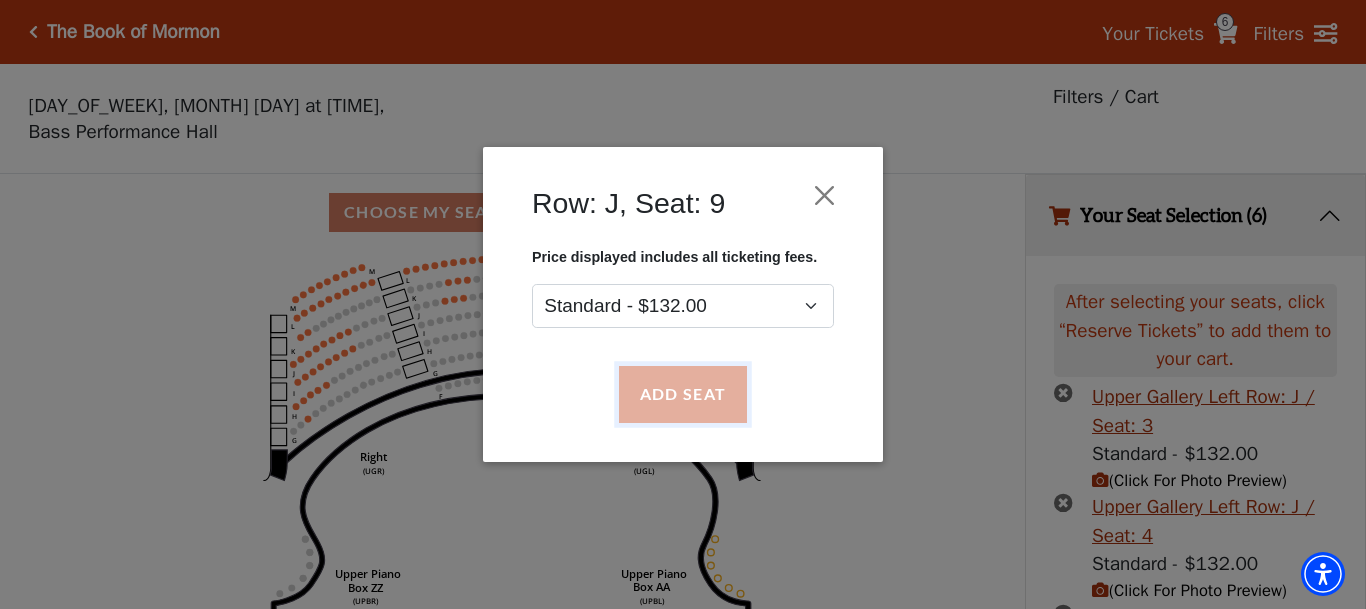 click on "Add Seat" at bounding box center [683, 395] 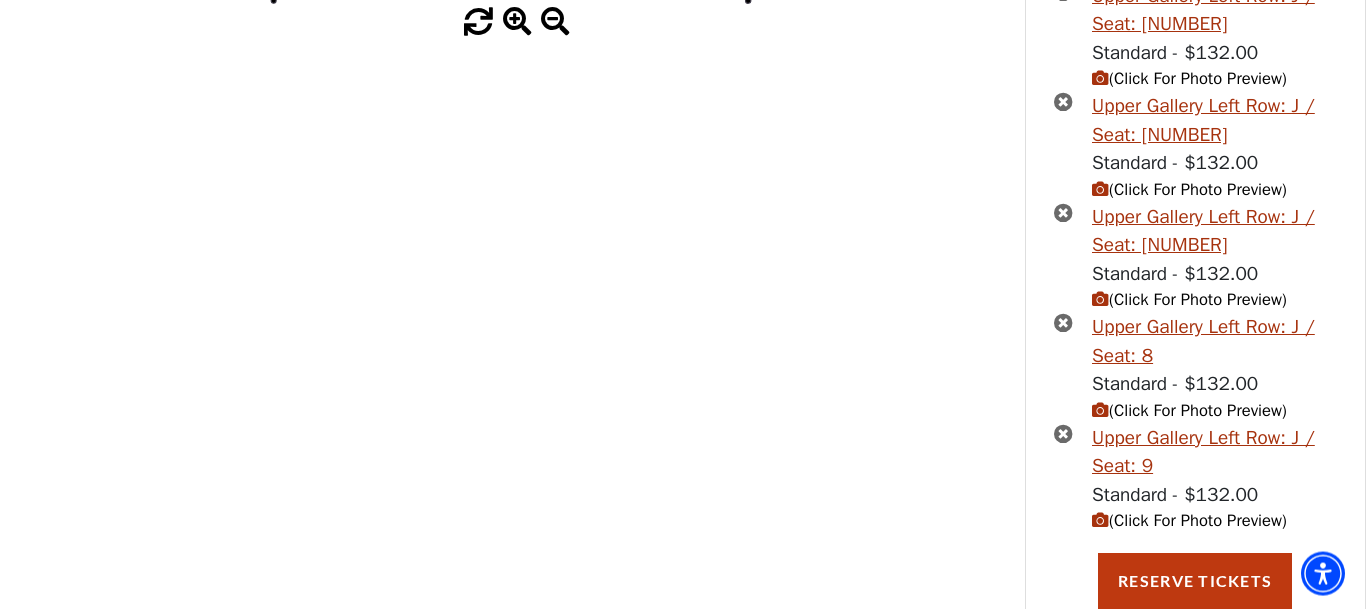 click on "After selecting your seats, click “Reserve Tickets” to add them to your cart.
Upper Gallery Left Row: J / Seat: 3
Standard - $132.00    (Click For Photo Preview)
Upper Gallery Left Row: J / Seat: 4
Standard - $132.00    (Click For Photo Preview)
Upper Gallery Left Row: J / Seat: 5
Standard - $132.00    (Click For Photo Preview)
Standard - $132.00" at bounding box center [1196, 145] 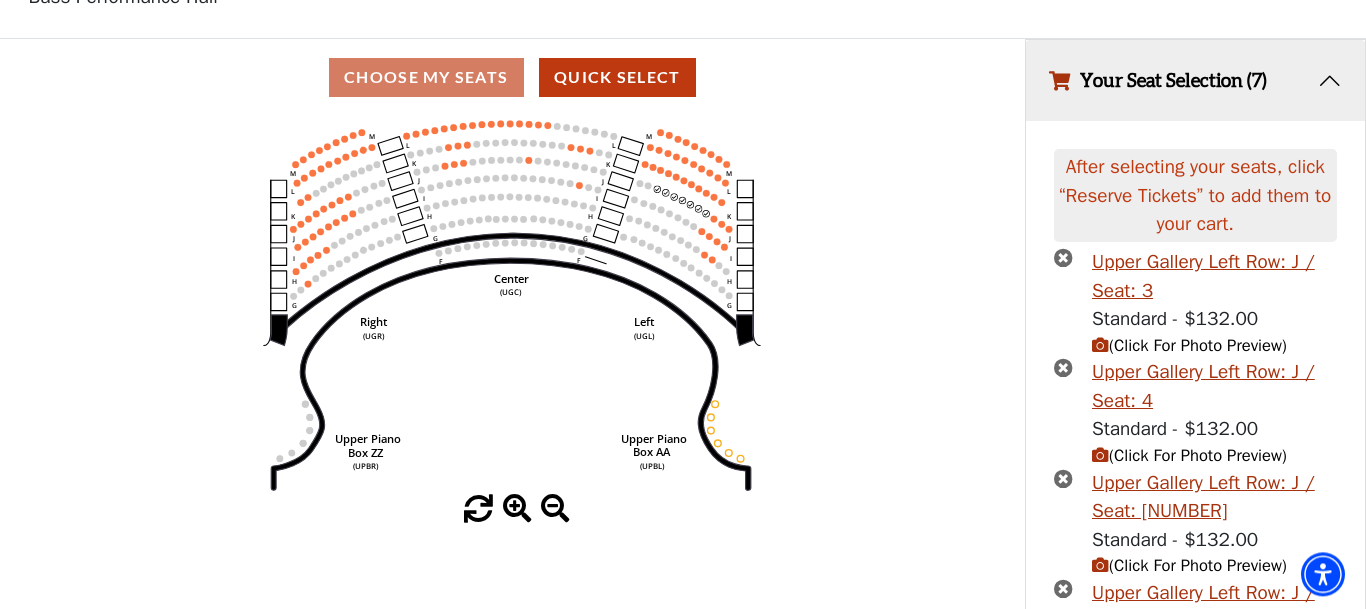 scroll, scrollTop: 47, scrollLeft: 0, axis: vertical 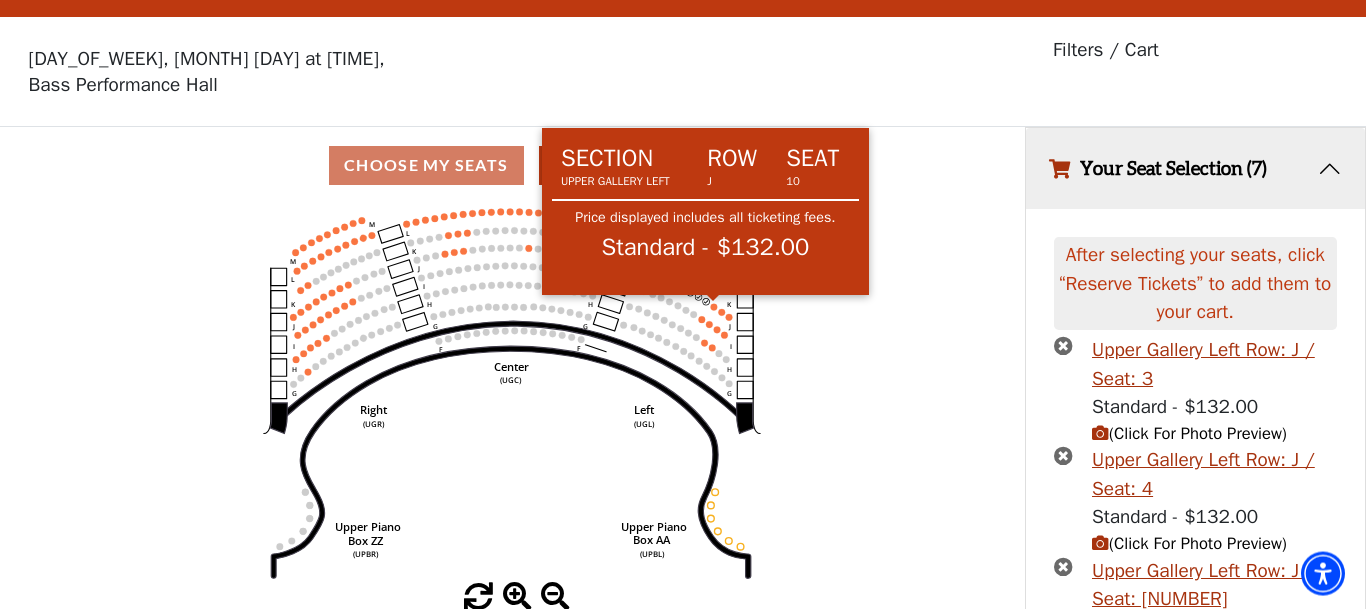 click 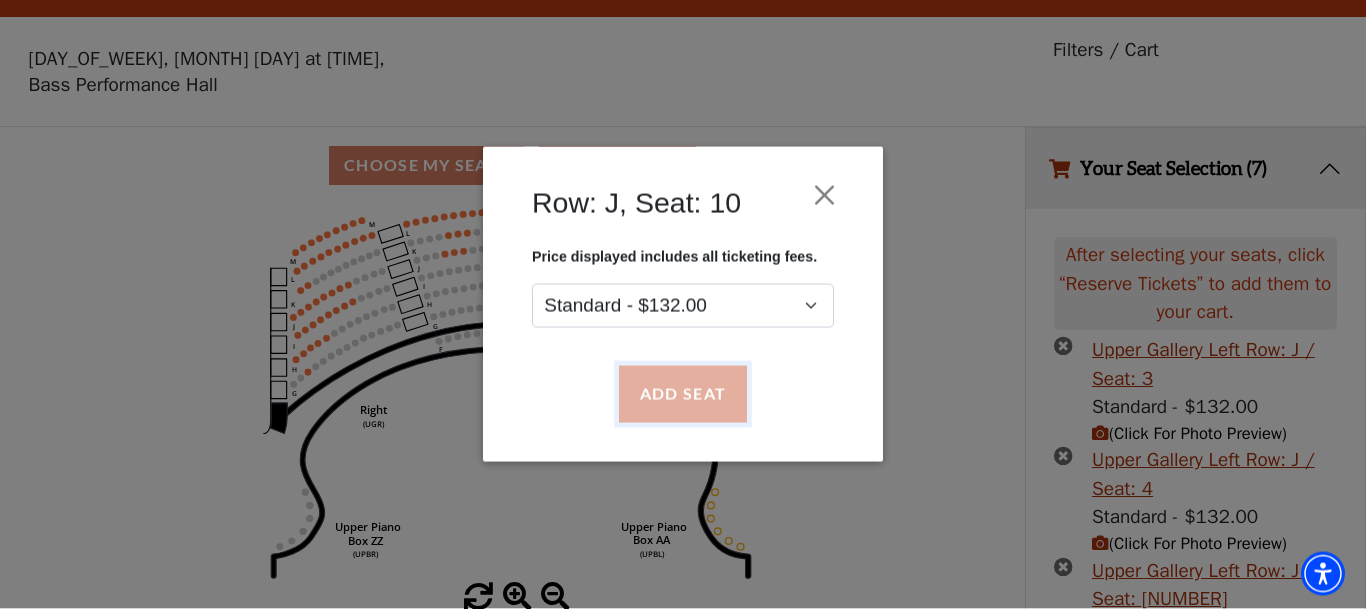 click on "Add Seat" at bounding box center [683, 395] 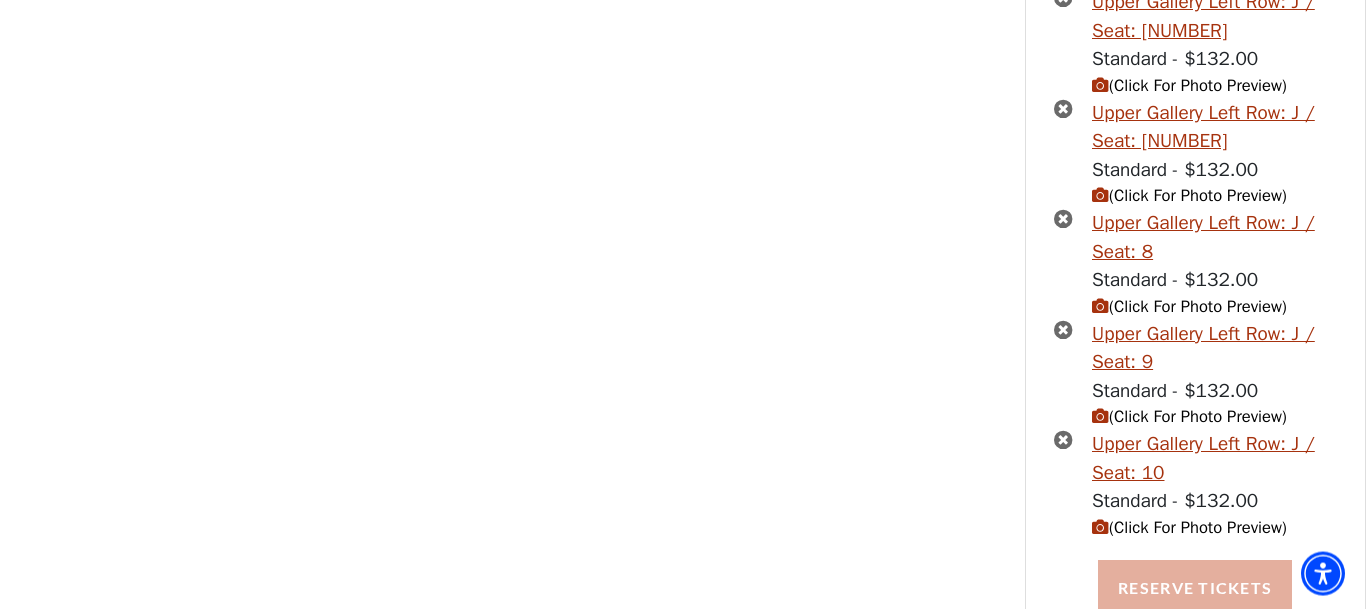 scroll, scrollTop: 733, scrollLeft: 0, axis: vertical 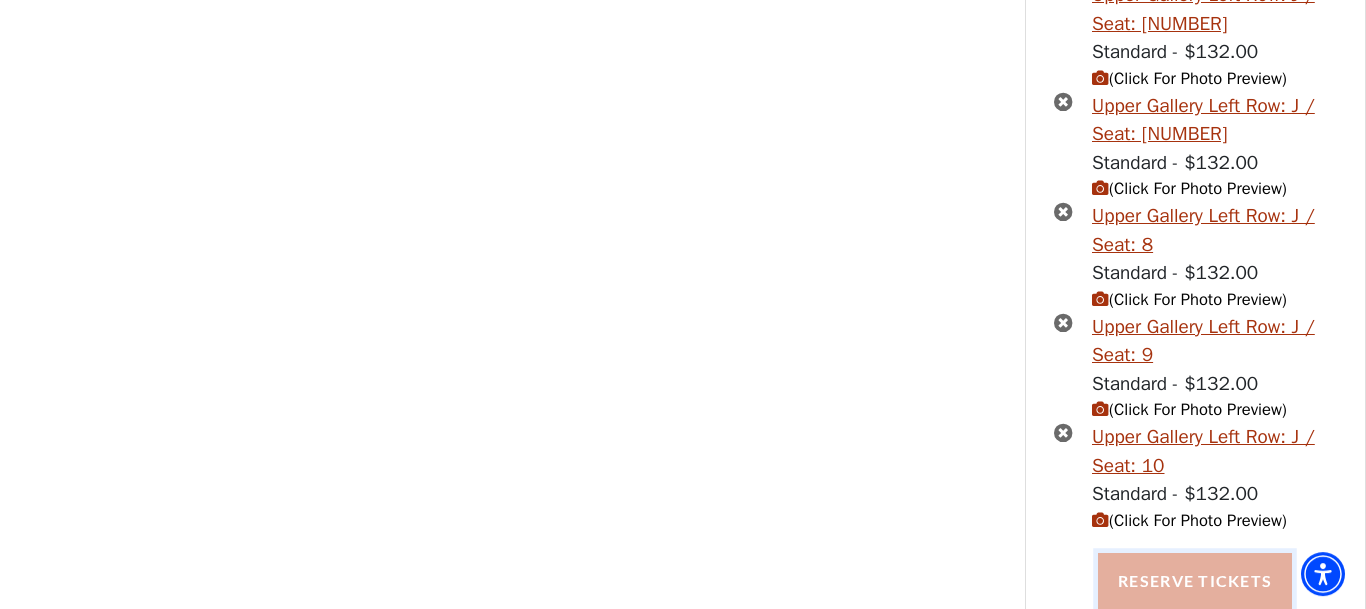 click on "Reserve Tickets" at bounding box center (1195, 581) 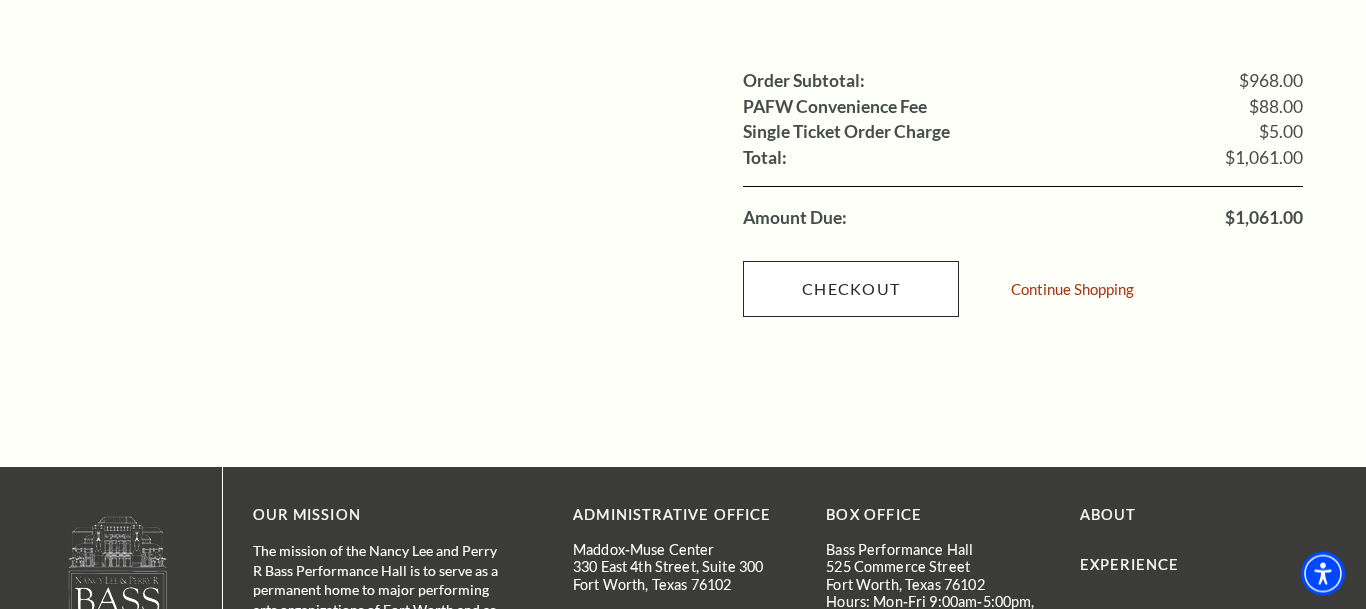 scroll, scrollTop: 2561, scrollLeft: 0, axis: vertical 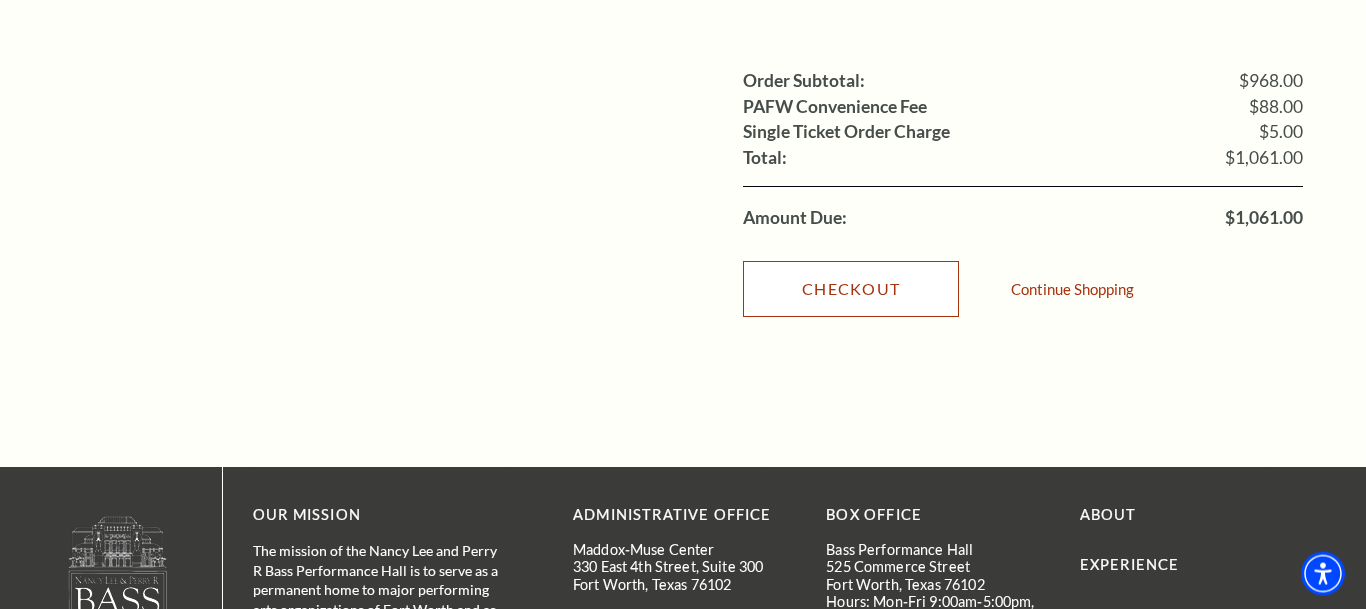 click on "Checkout" at bounding box center (851, 289) 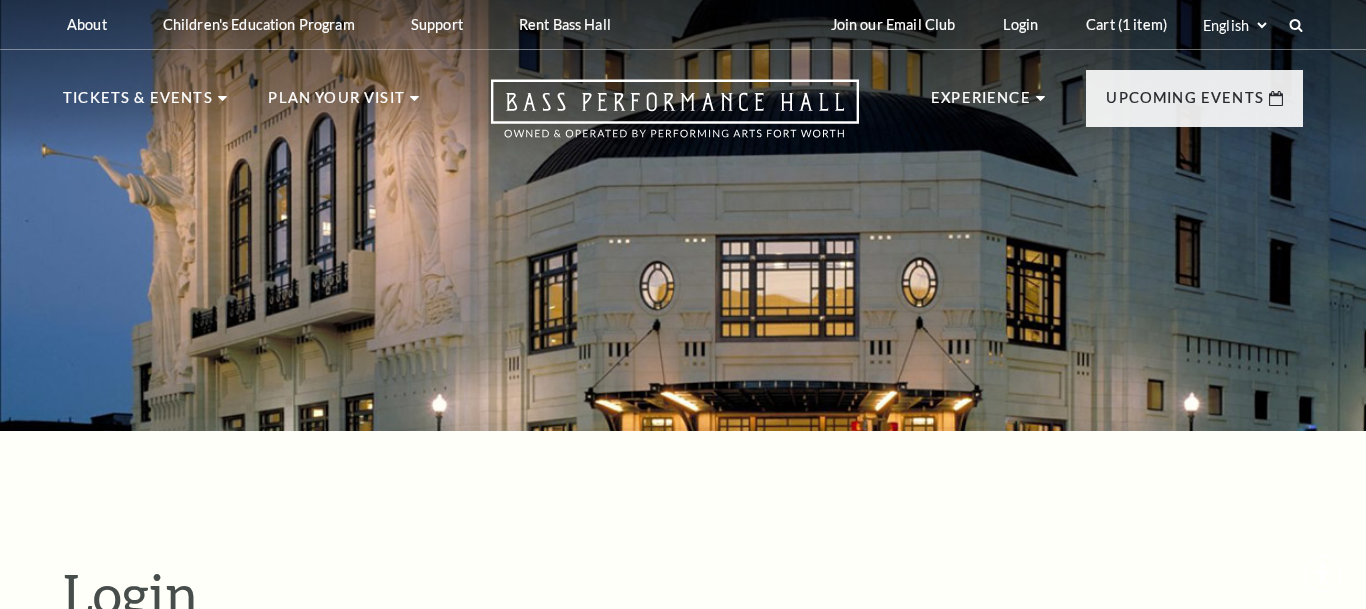 scroll, scrollTop: 561, scrollLeft: 0, axis: vertical 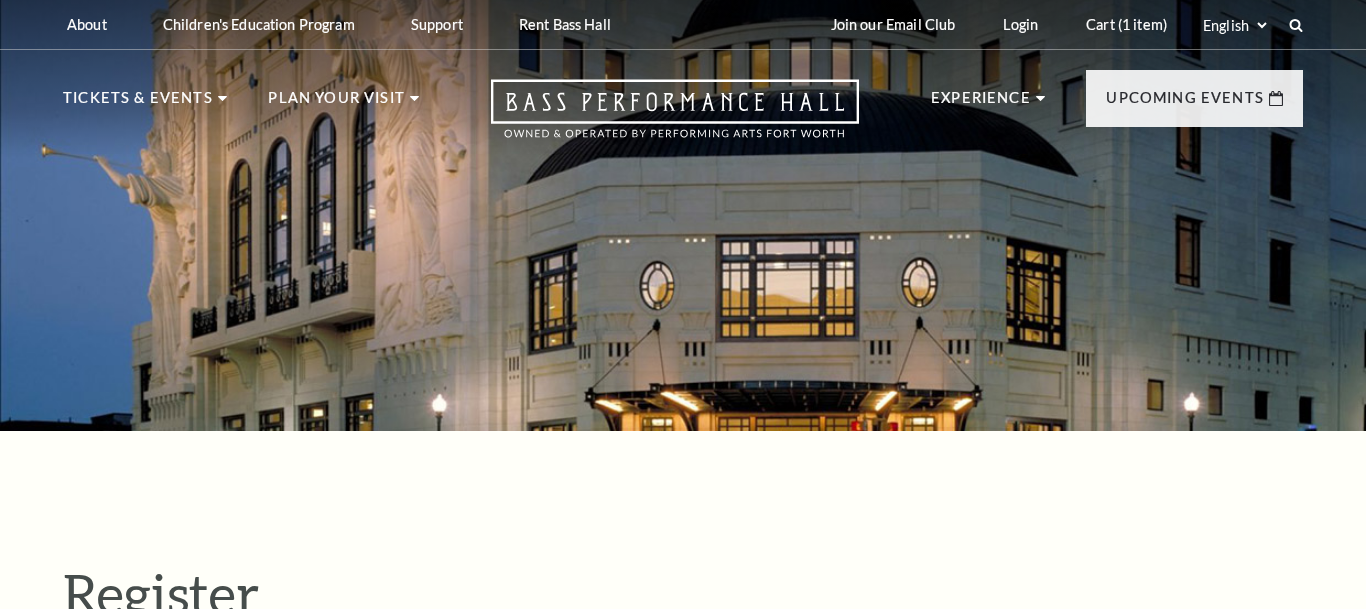 select on "1" 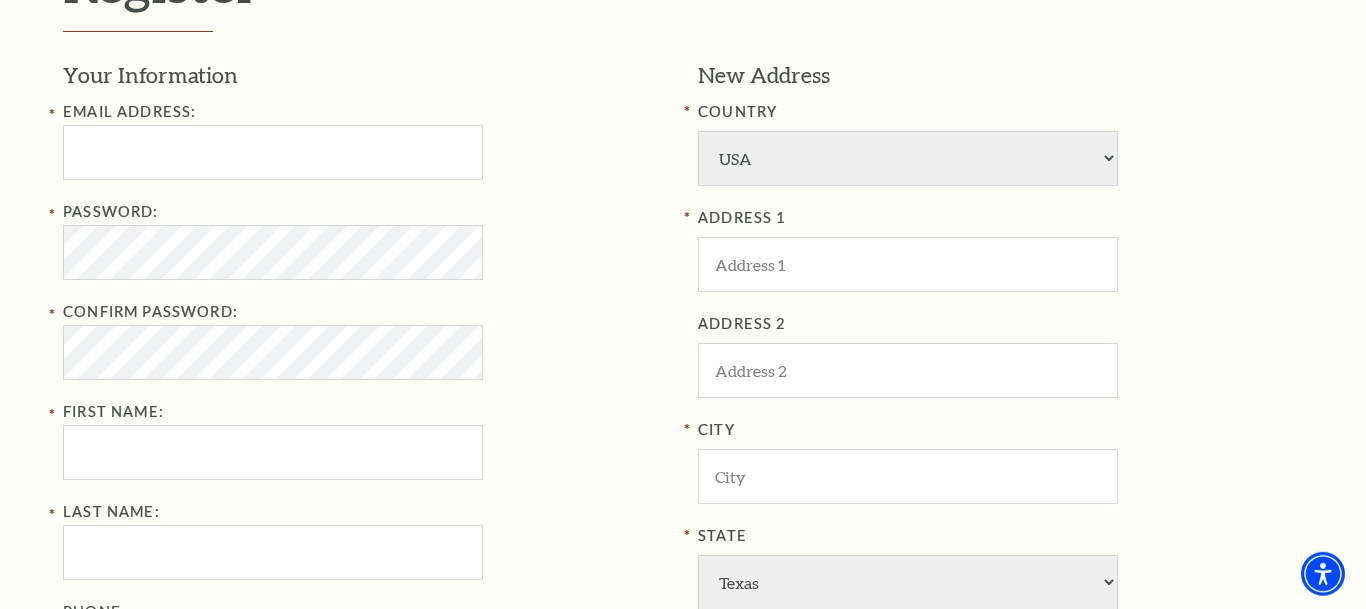 scroll, scrollTop: 633, scrollLeft: 0, axis: vertical 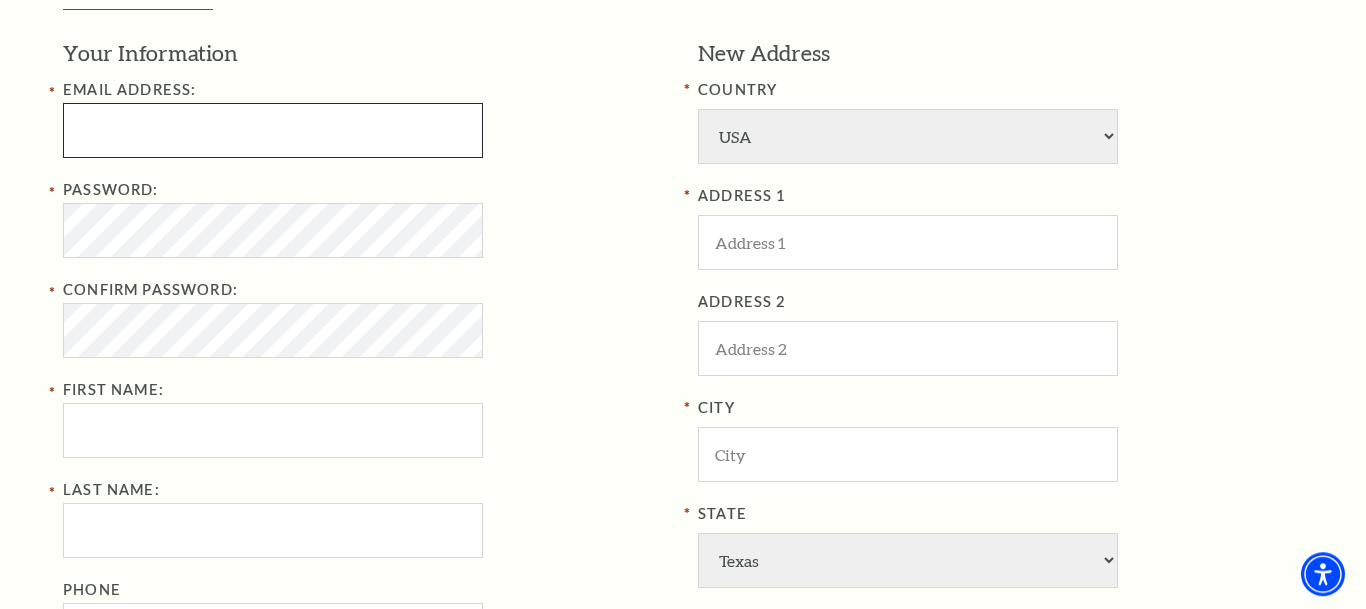 click at bounding box center (273, 130) 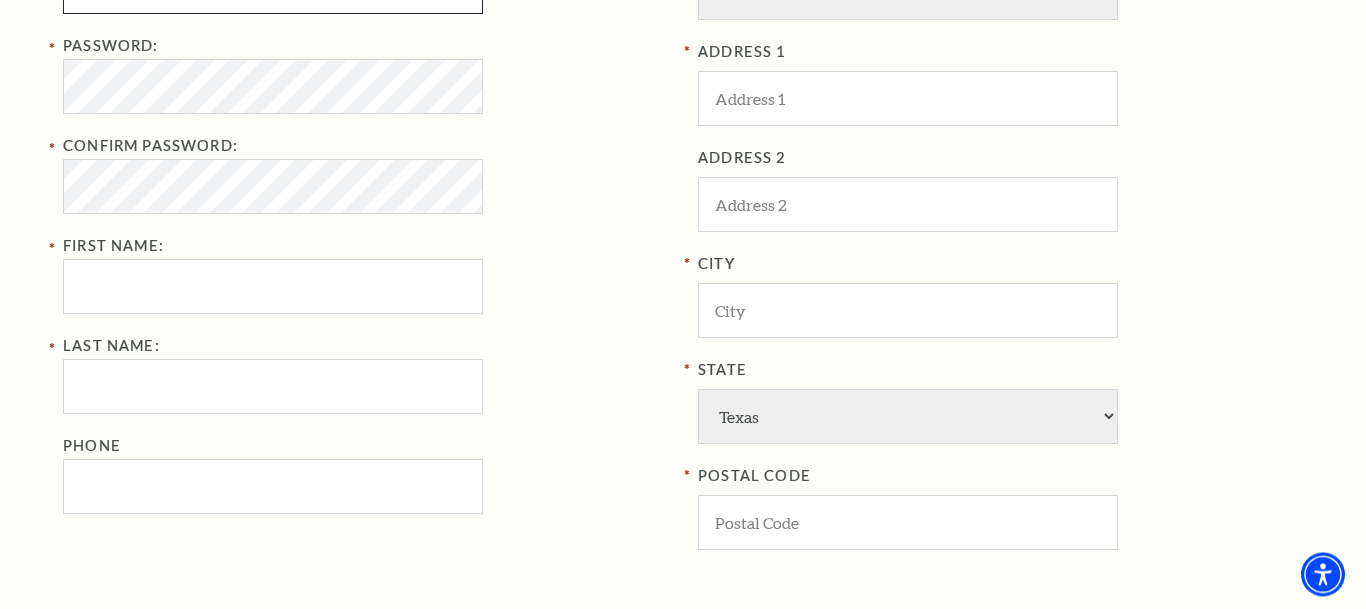 scroll, scrollTop: 780, scrollLeft: 0, axis: vertical 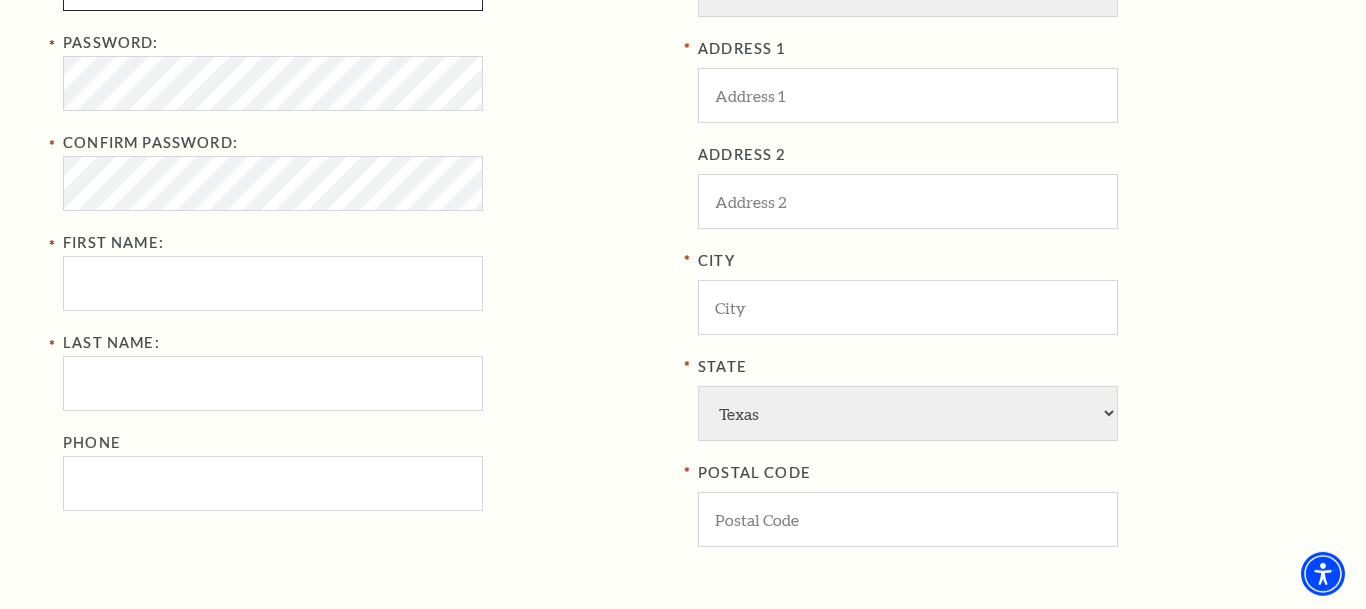 type on "garybdouglas@hotmail.com" 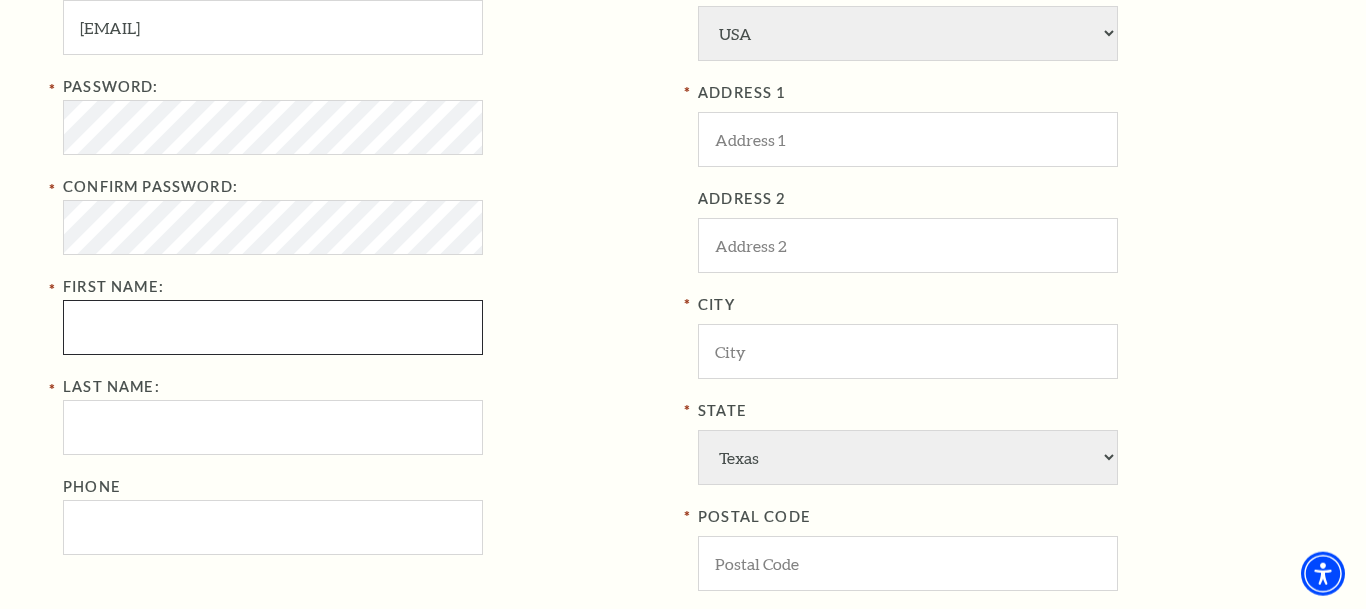 click on "First Name:" at bounding box center [273, 327] 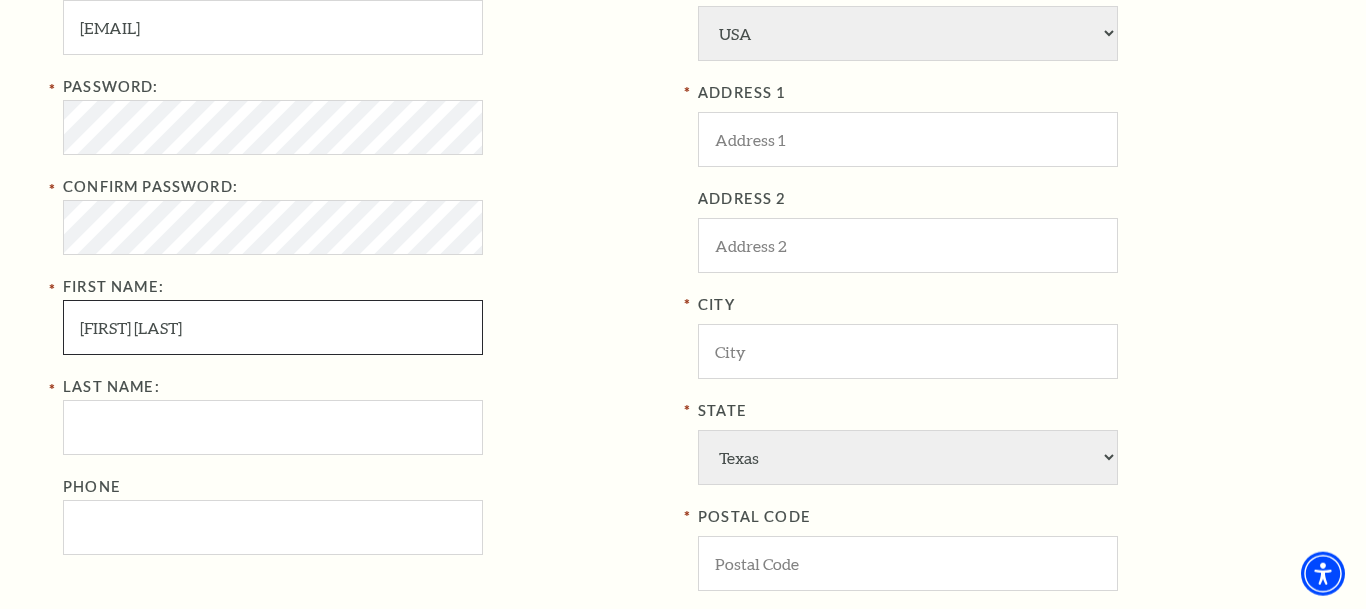 type on "Gary B Douglas" 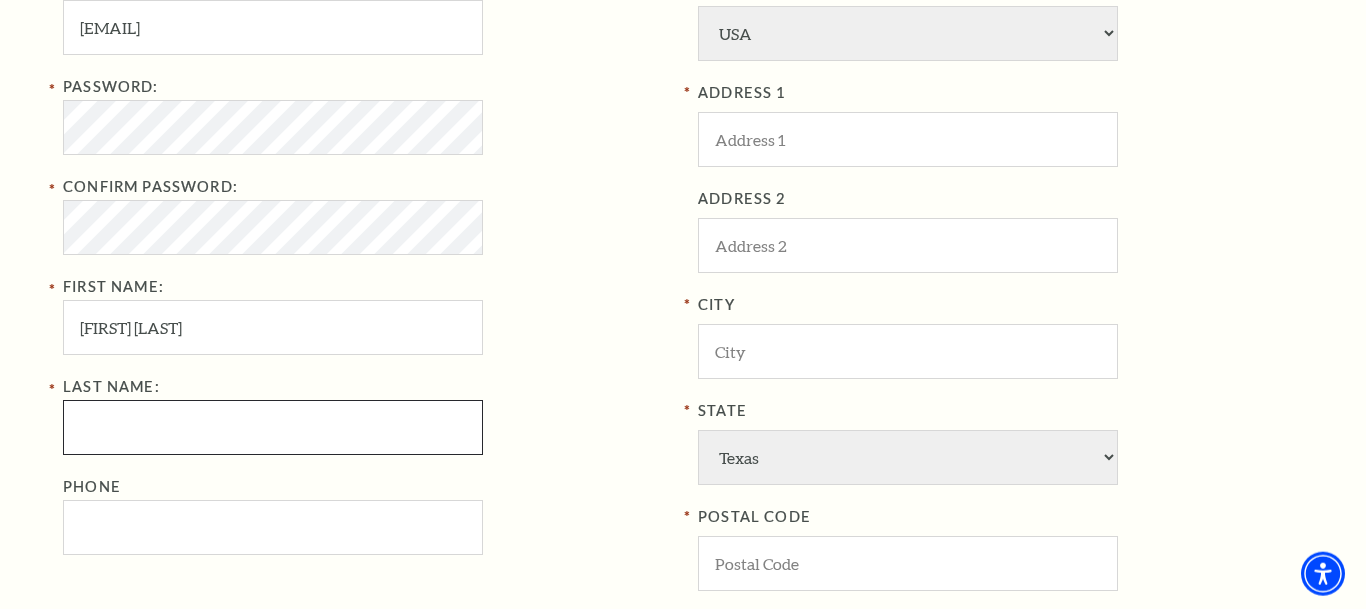 click on "Last Name:" at bounding box center (273, 427) 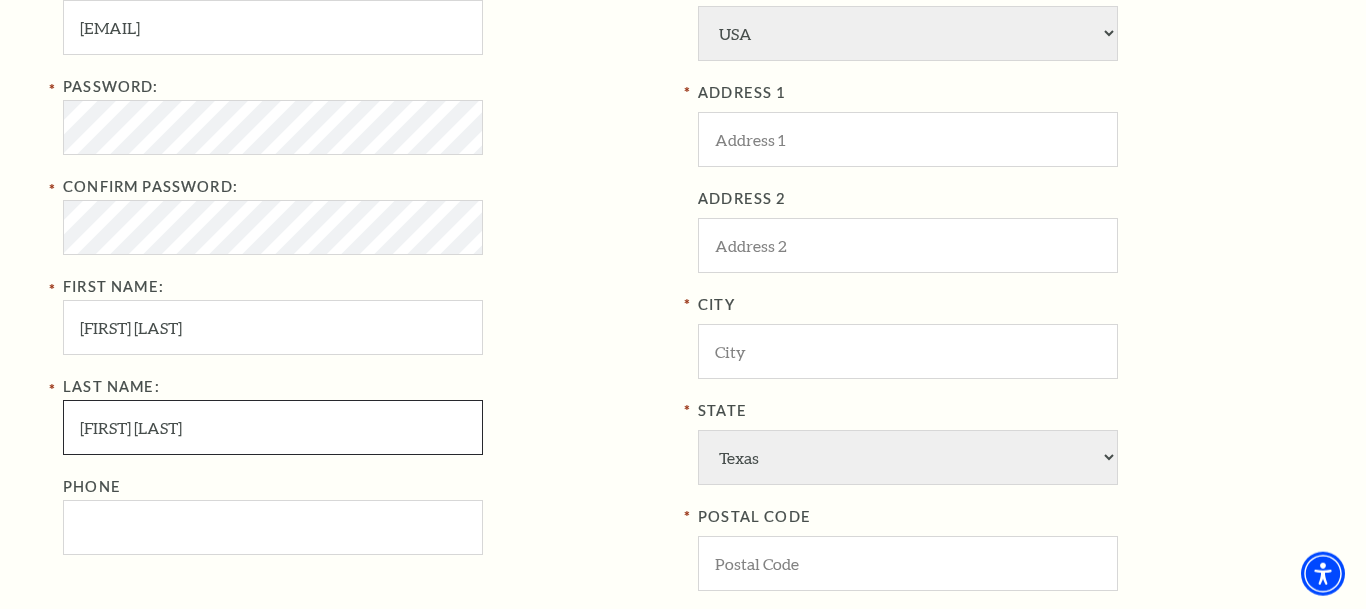 type on "Gary B Douglas" 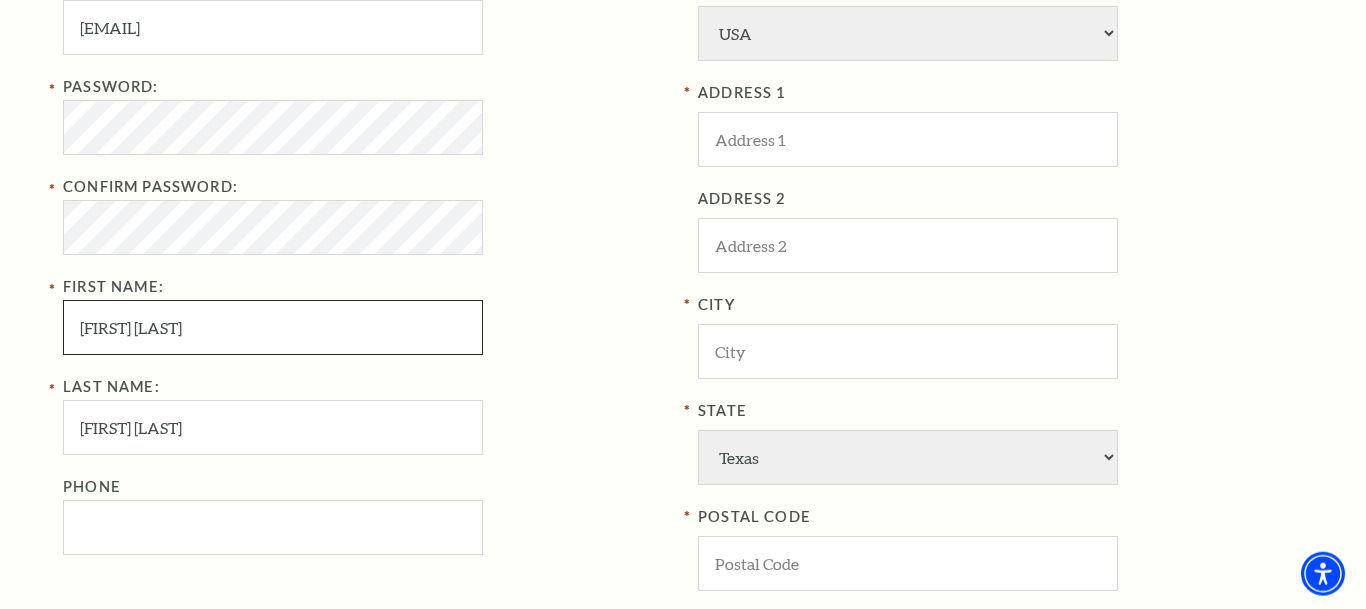 drag, startPoint x: 129, startPoint y: 324, endPoint x: 509, endPoint y: 395, distance: 386.576 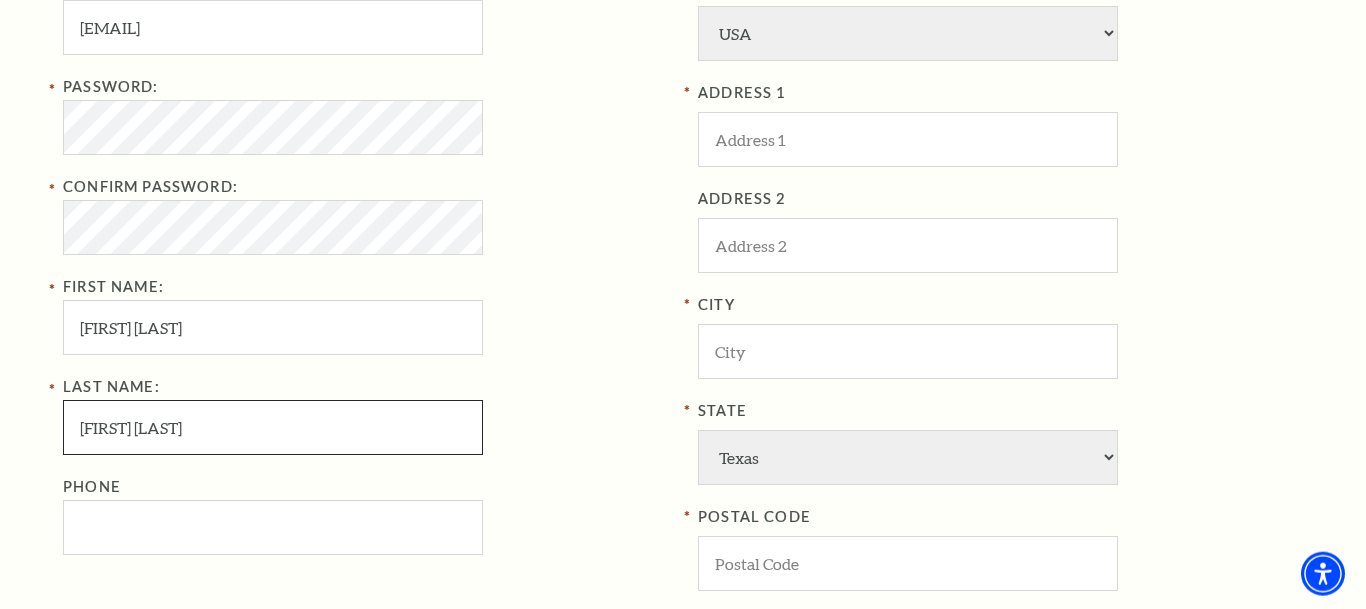 drag, startPoint x: 135, startPoint y: 426, endPoint x: 0, endPoint y: 431, distance: 135.09256 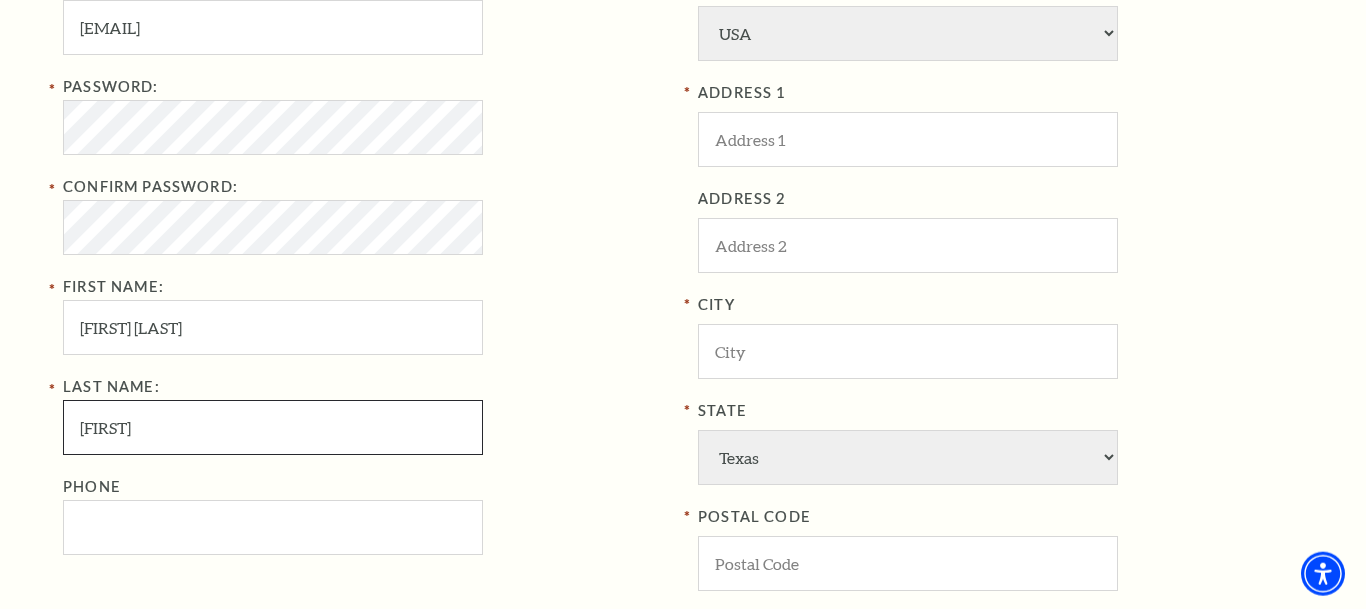 type on "Douglas" 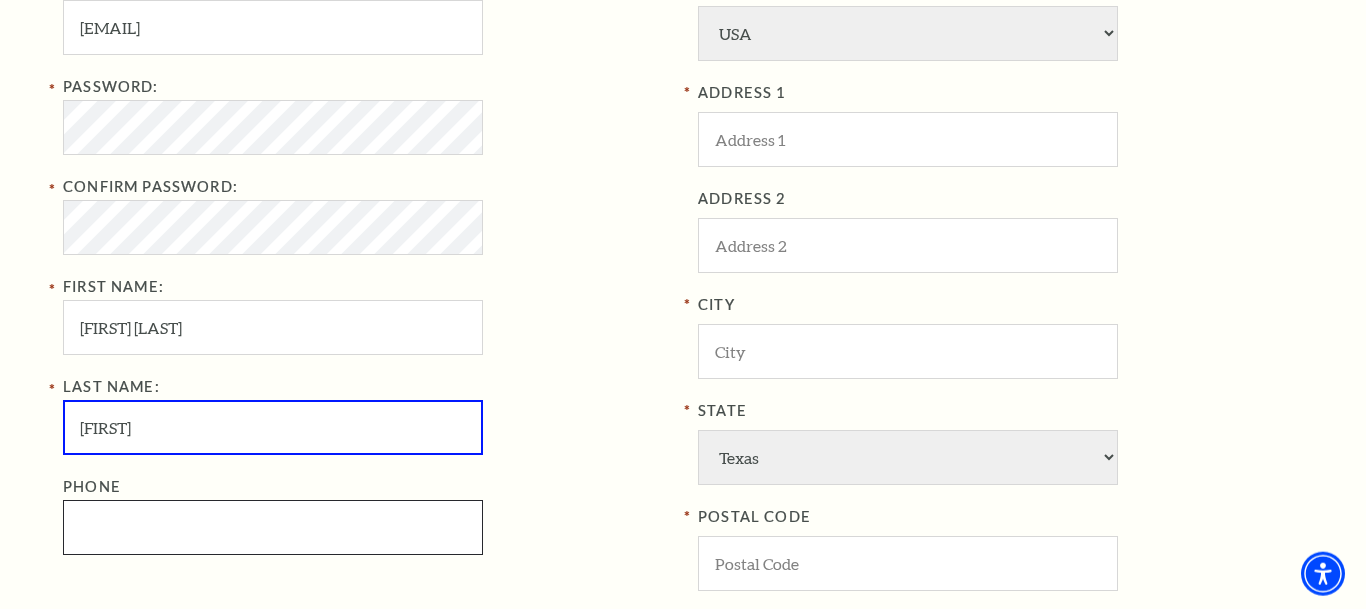 click on "Phone" at bounding box center [273, 527] 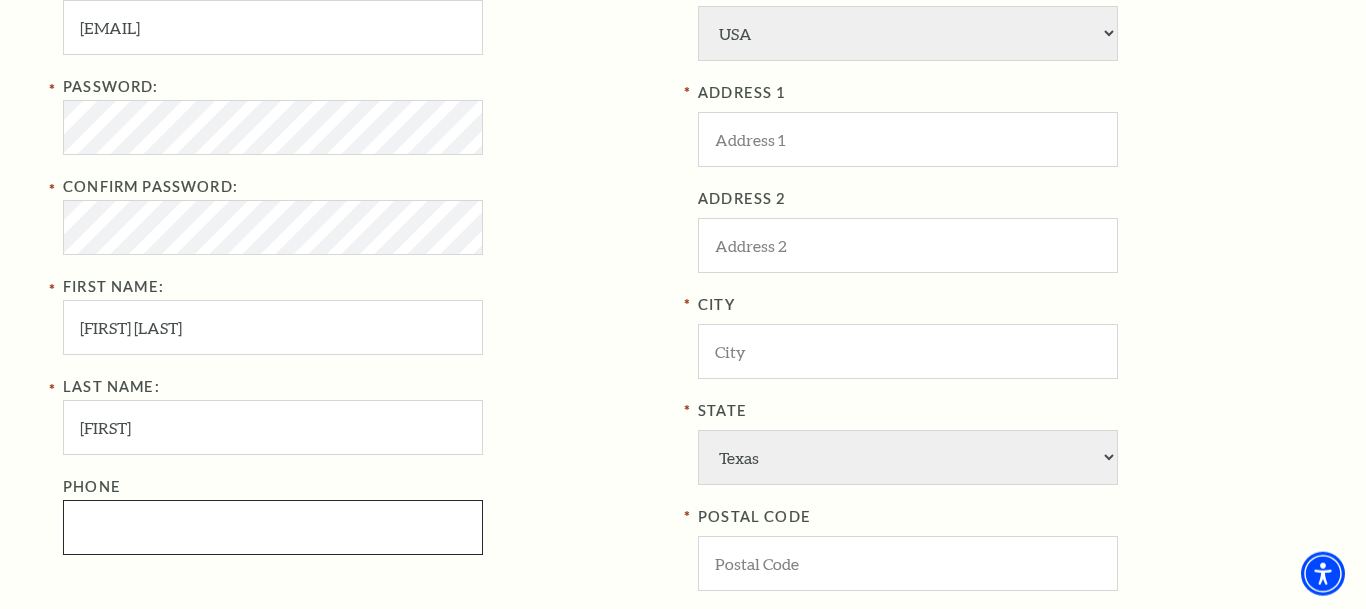 paste on "8652811728" 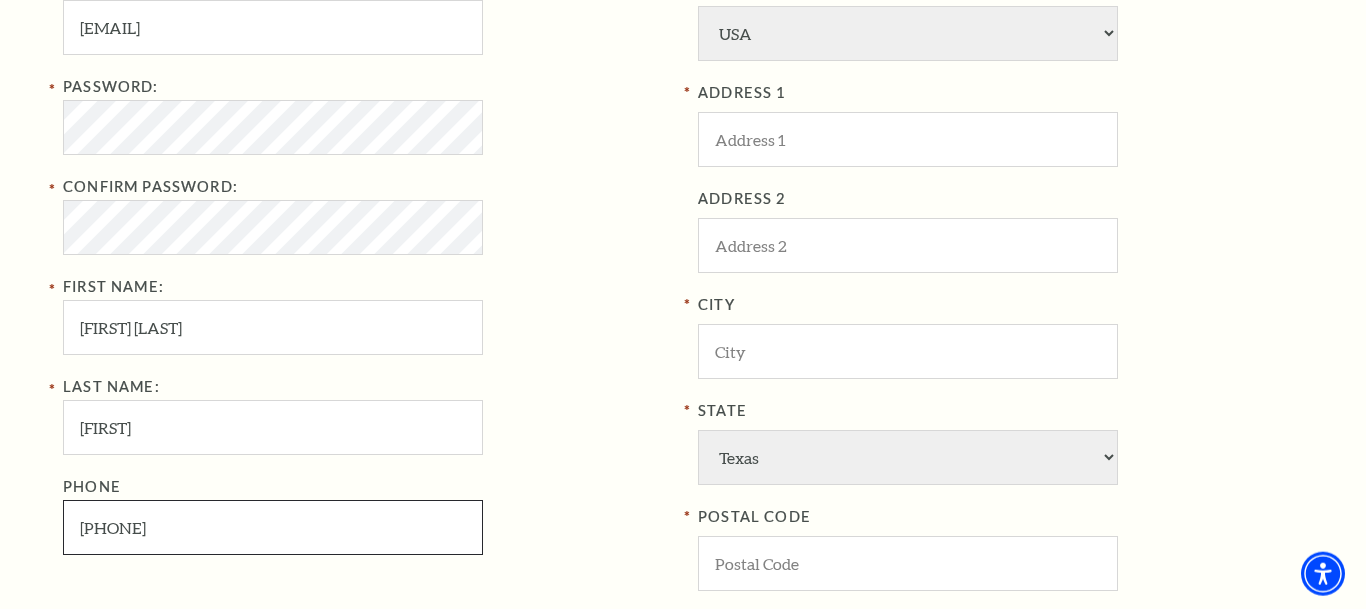 type on "865-281-1728" 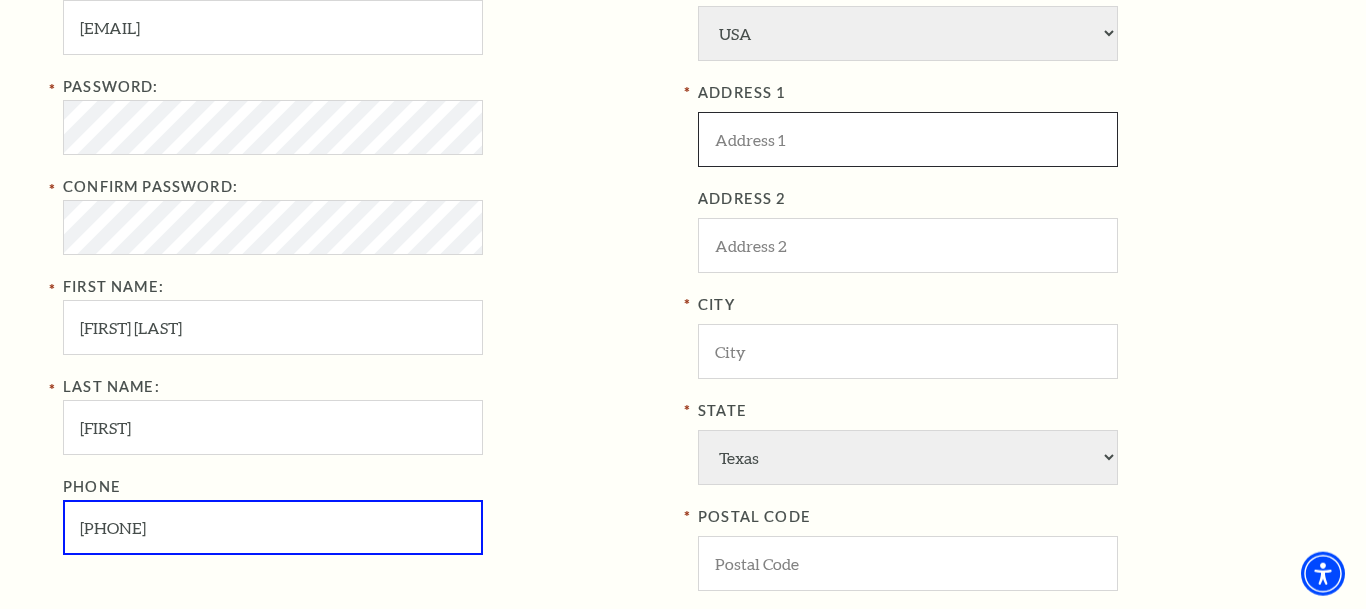 click at bounding box center (908, 139) 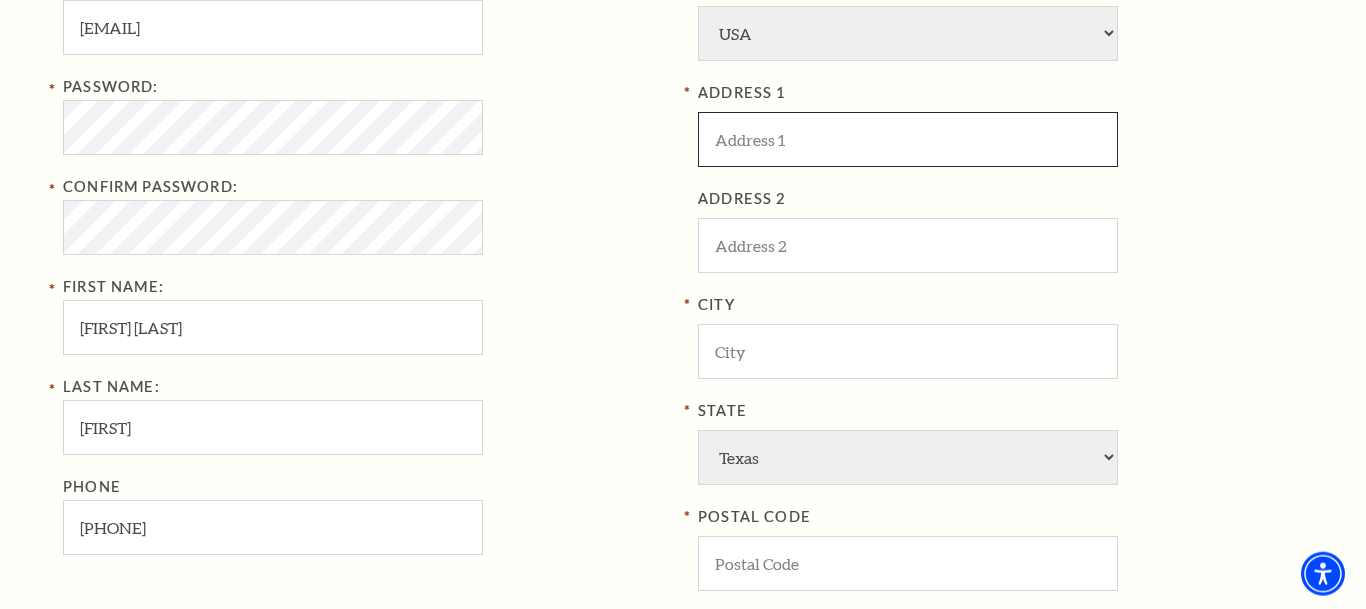 paste on "1901 clydesdale rd" 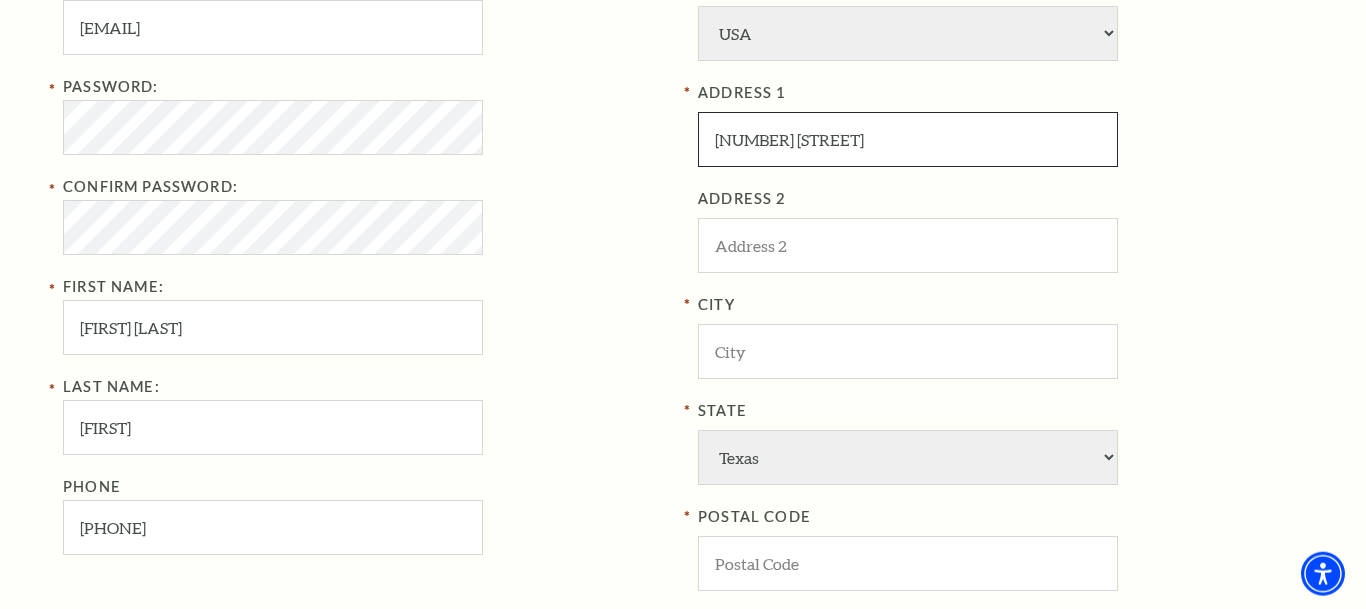 type on "1901 clydesdale rd" 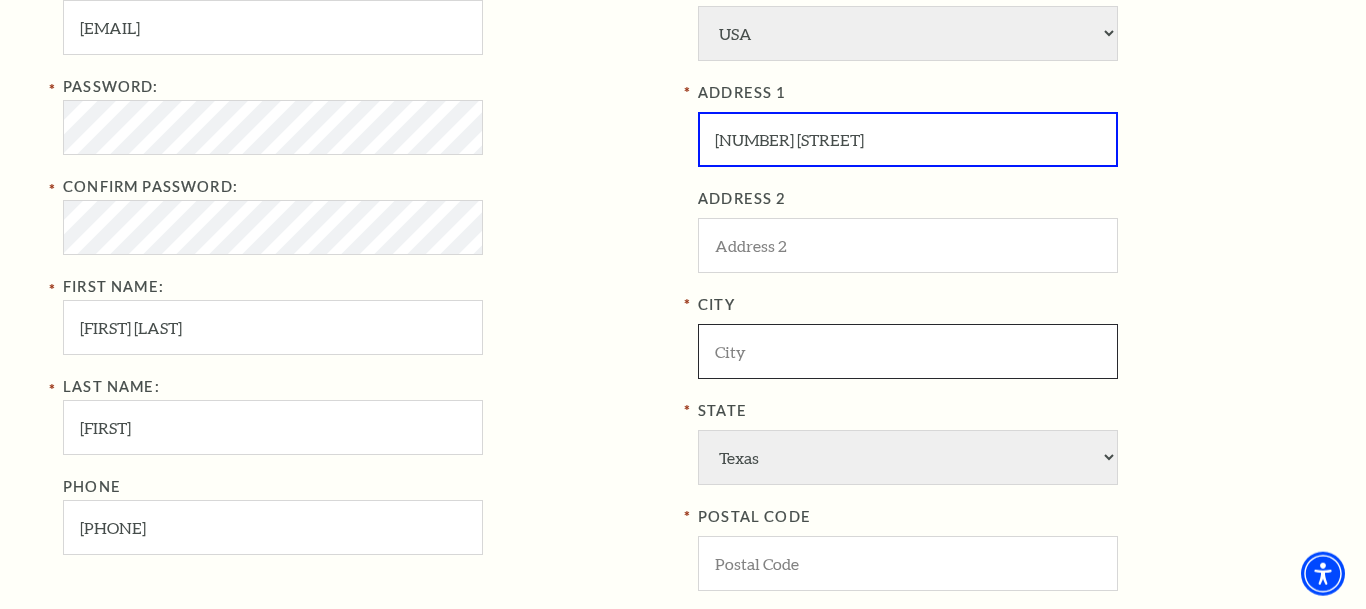click at bounding box center (908, 351) 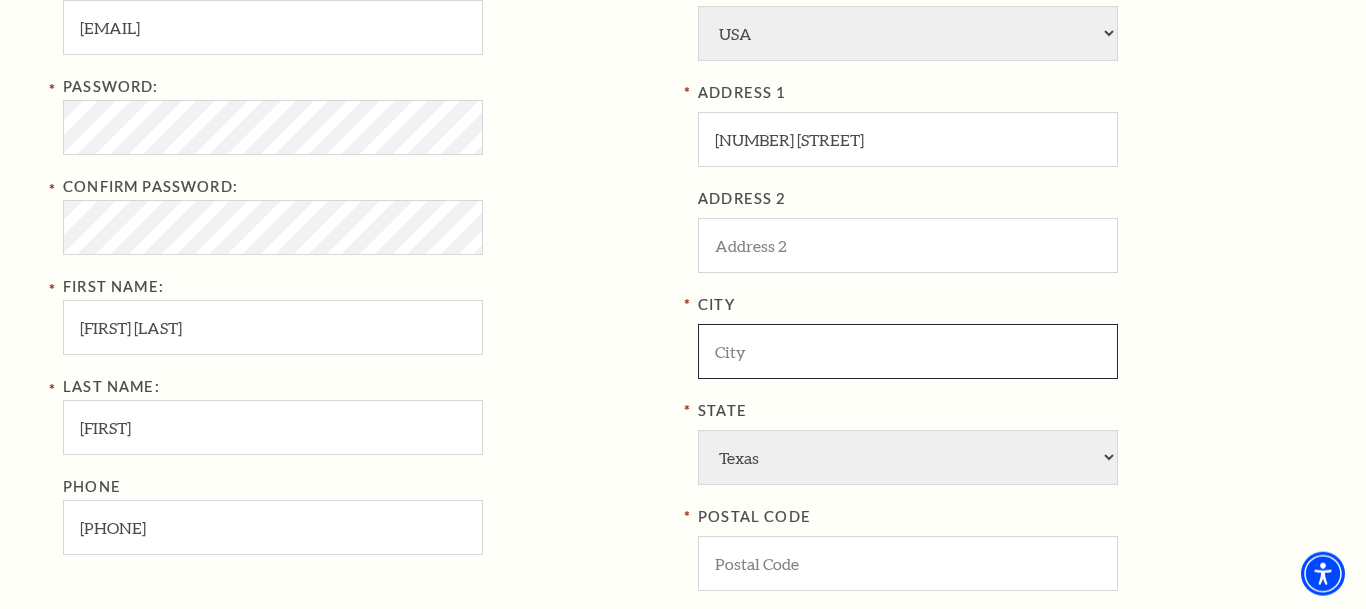 paste on "Maryville" 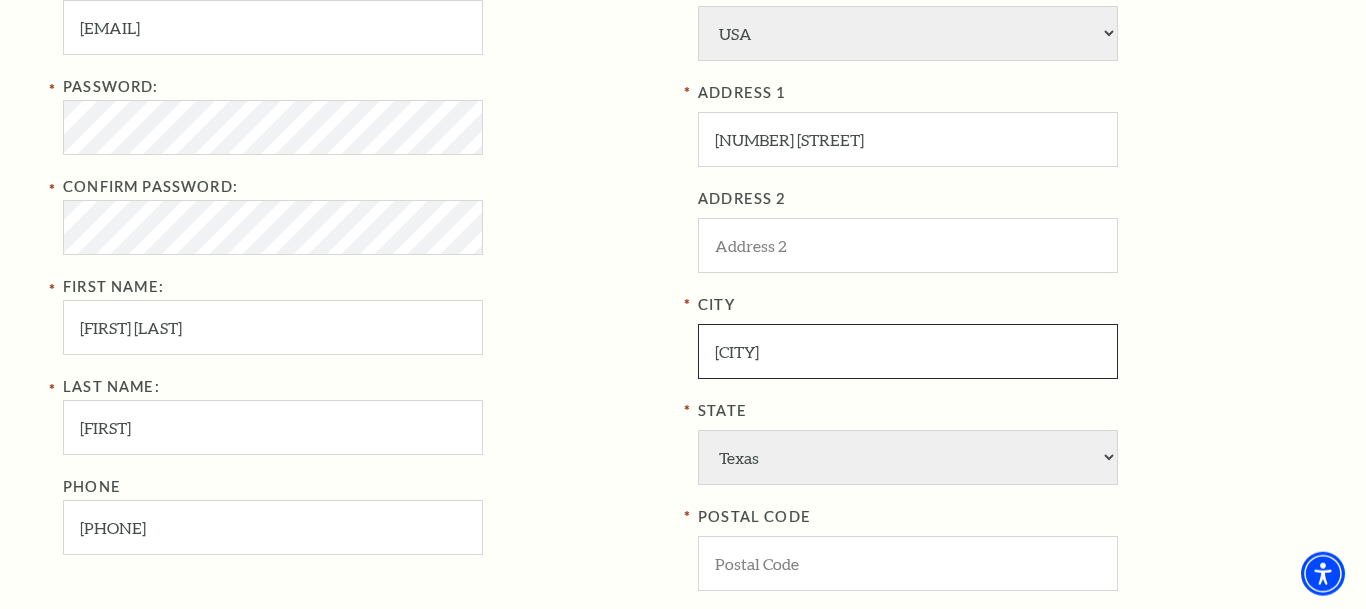 type on "Maryville" 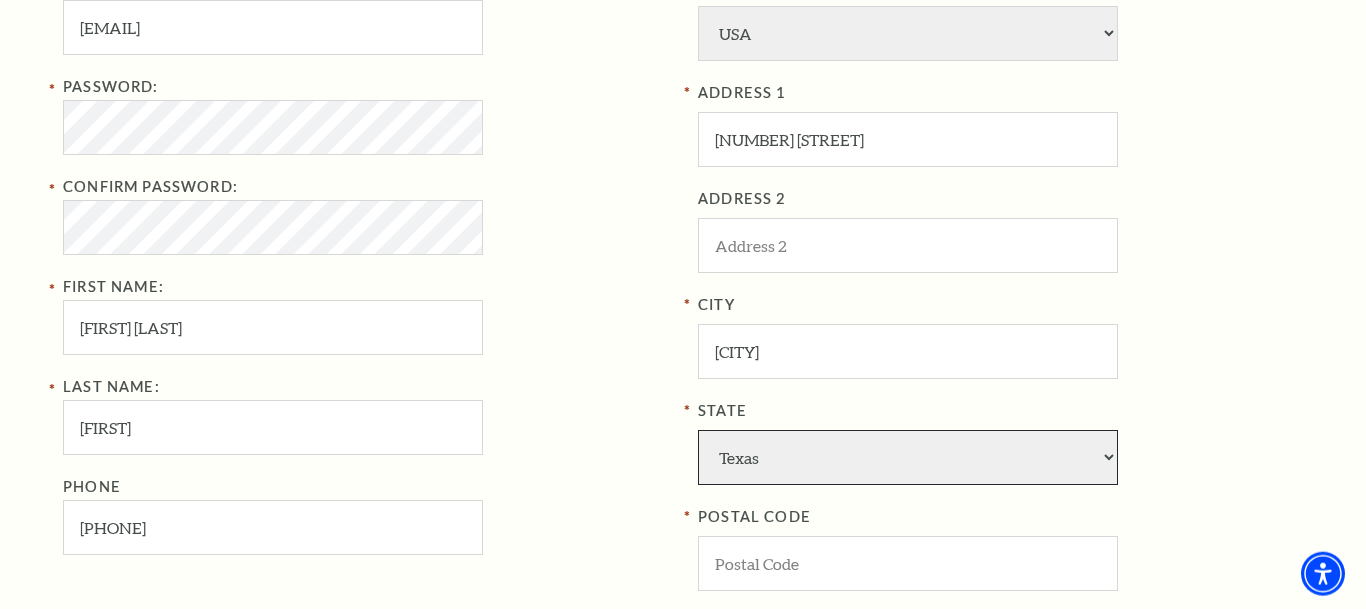 select on "TN" 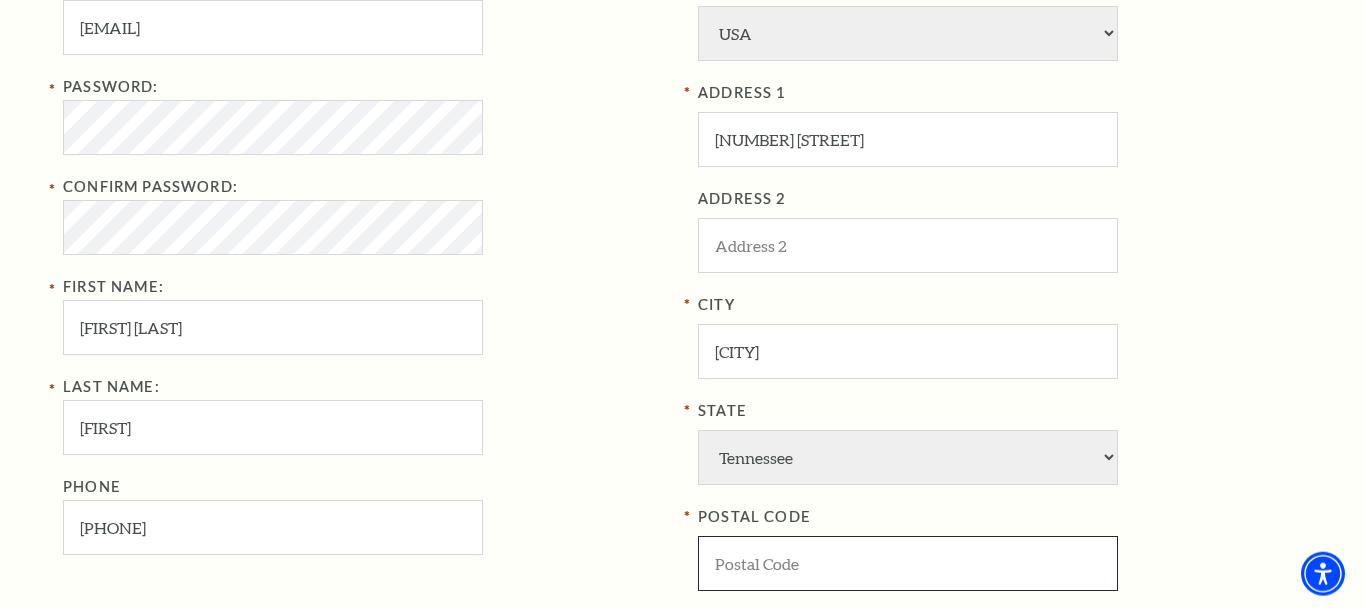 click at bounding box center (908, 563) 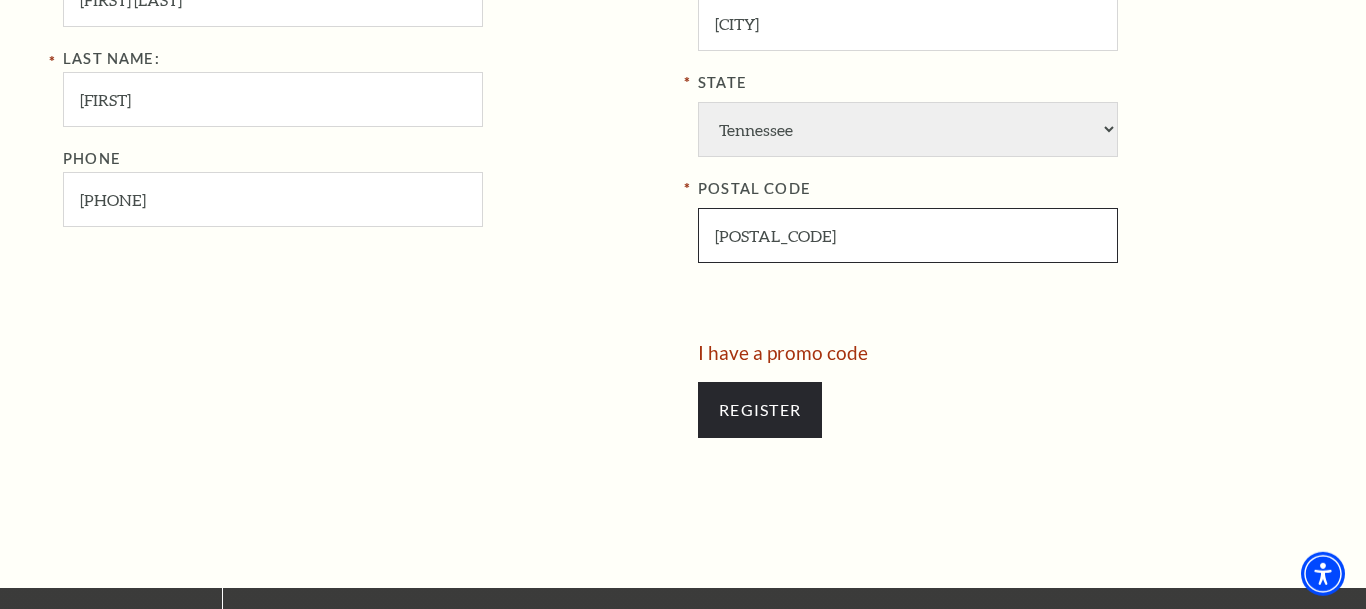 scroll, scrollTop: 1068, scrollLeft: 0, axis: vertical 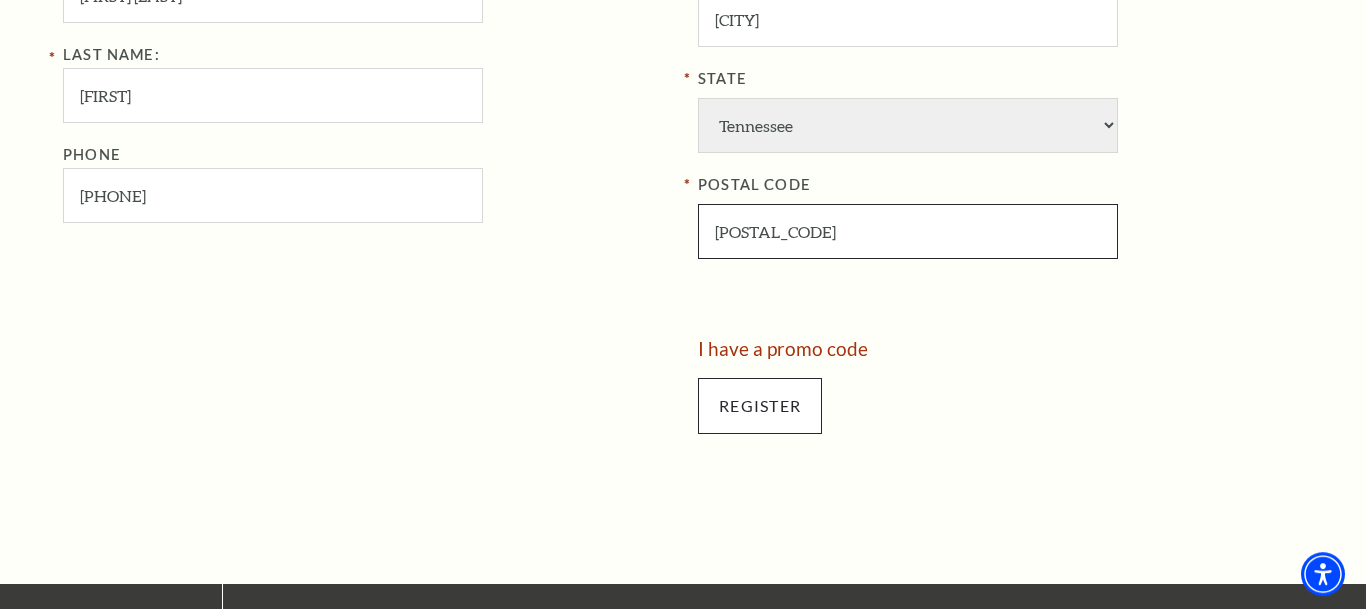 type on "37801" 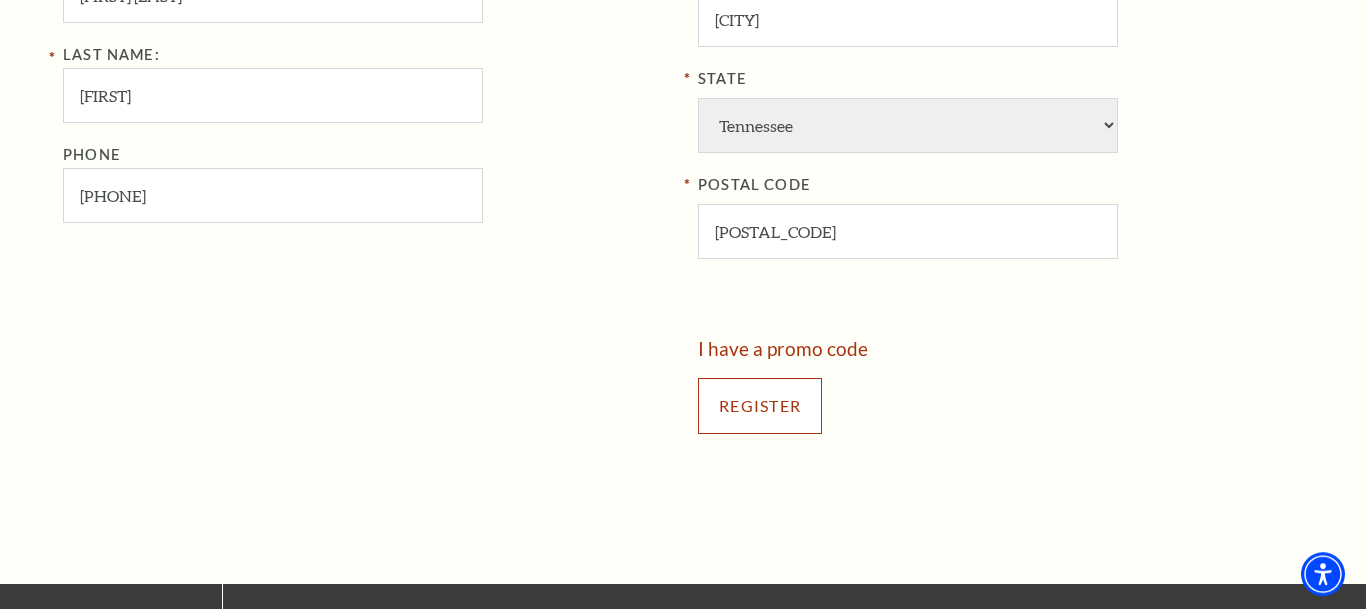 click on "Register" at bounding box center [760, 406] 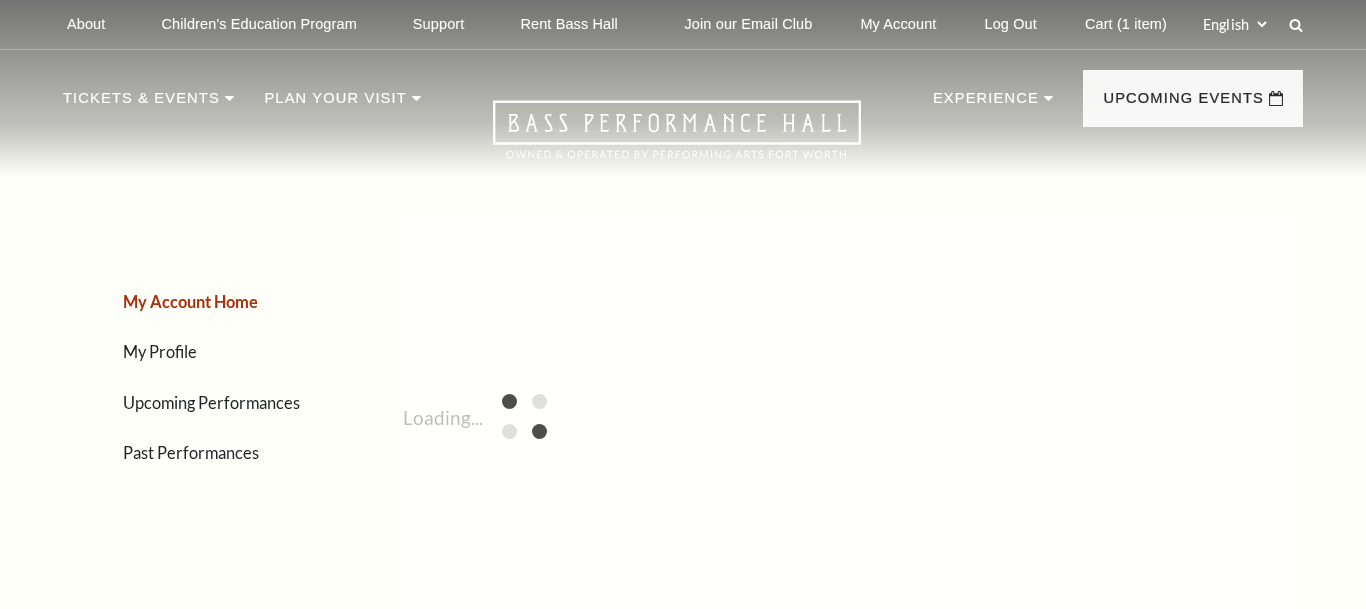 scroll, scrollTop: 0, scrollLeft: 0, axis: both 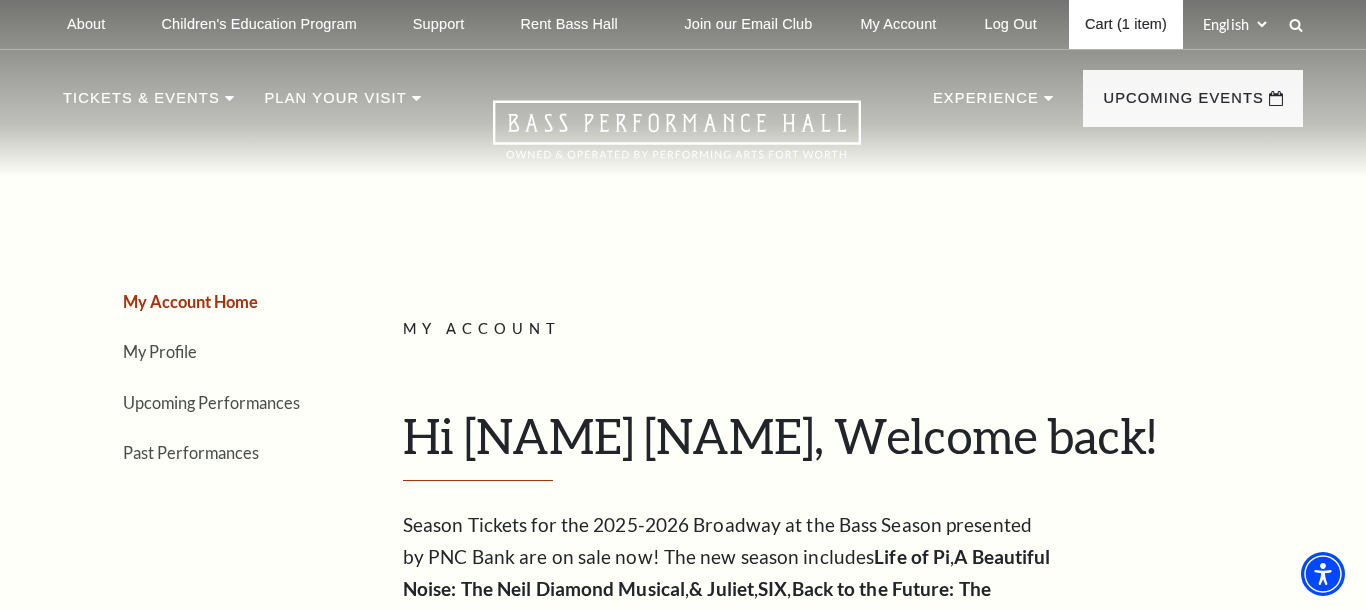 click on "Cart (1 item)" at bounding box center (1126, 24) 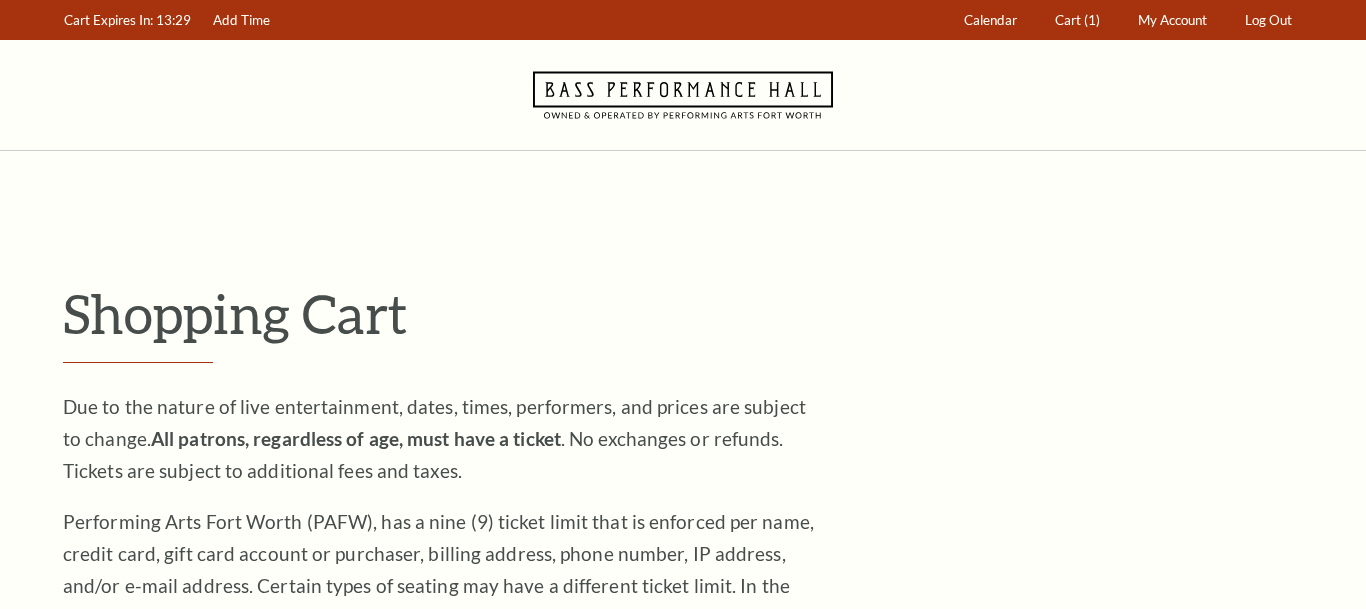 scroll, scrollTop: 0, scrollLeft: 0, axis: both 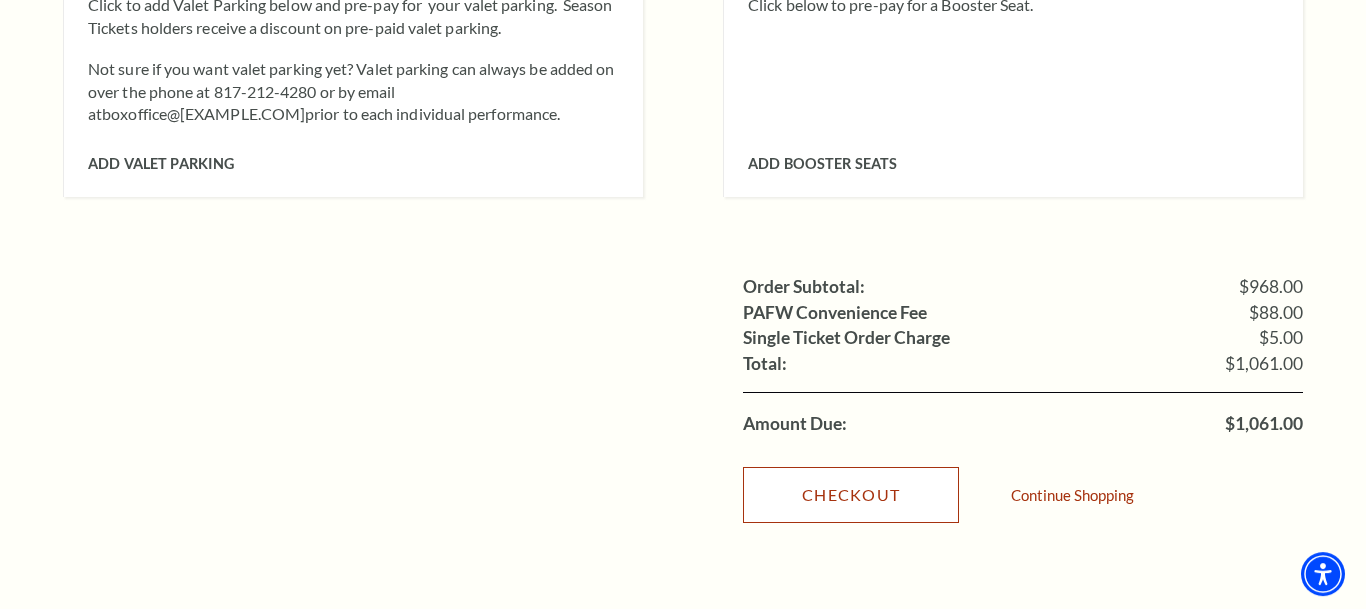 click on "Checkout" at bounding box center [851, 495] 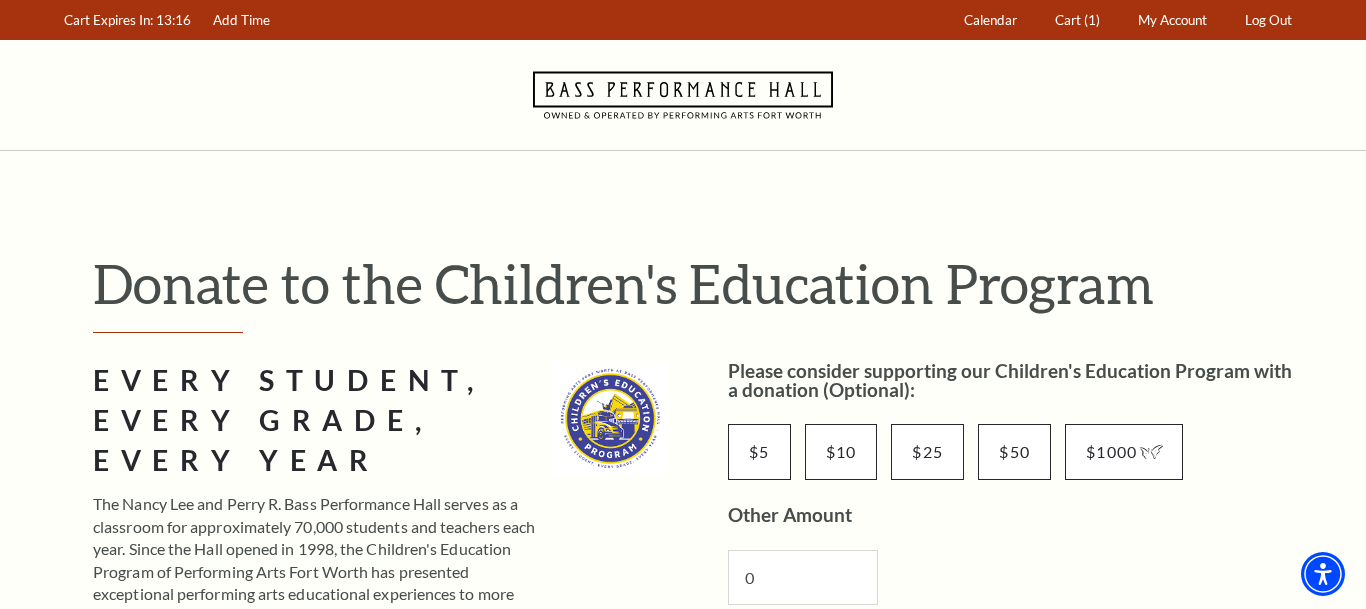 scroll, scrollTop: 0, scrollLeft: 0, axis: both 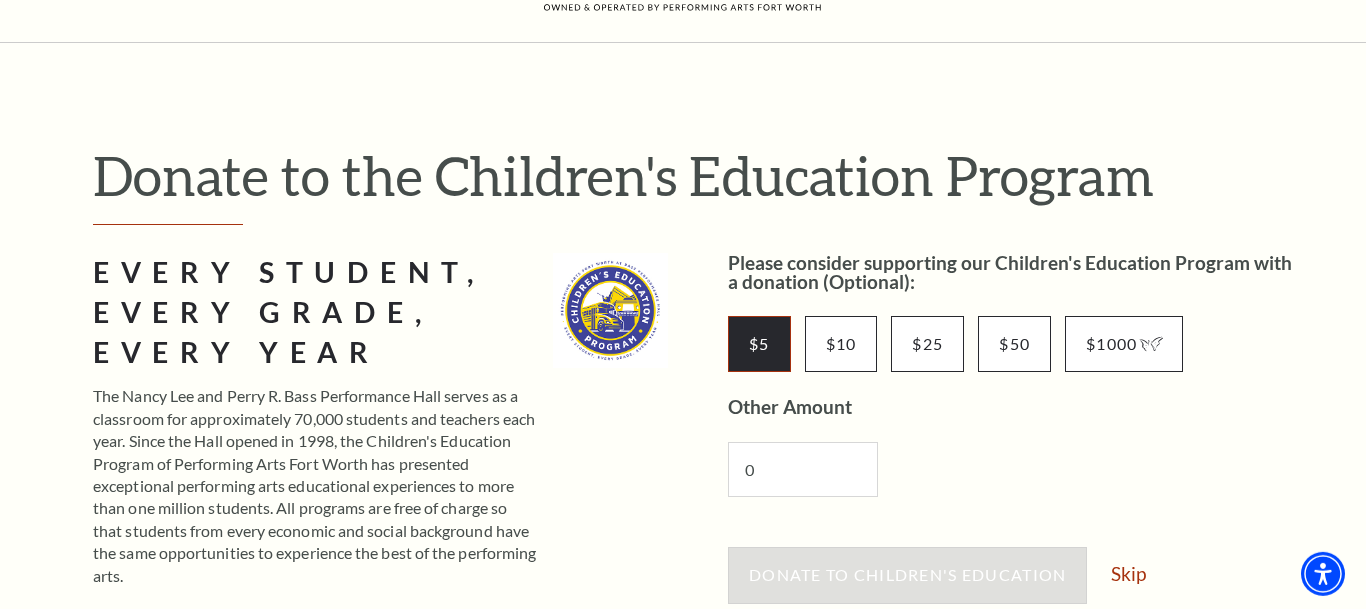 click on "$5" at bounding box center [759, 344] 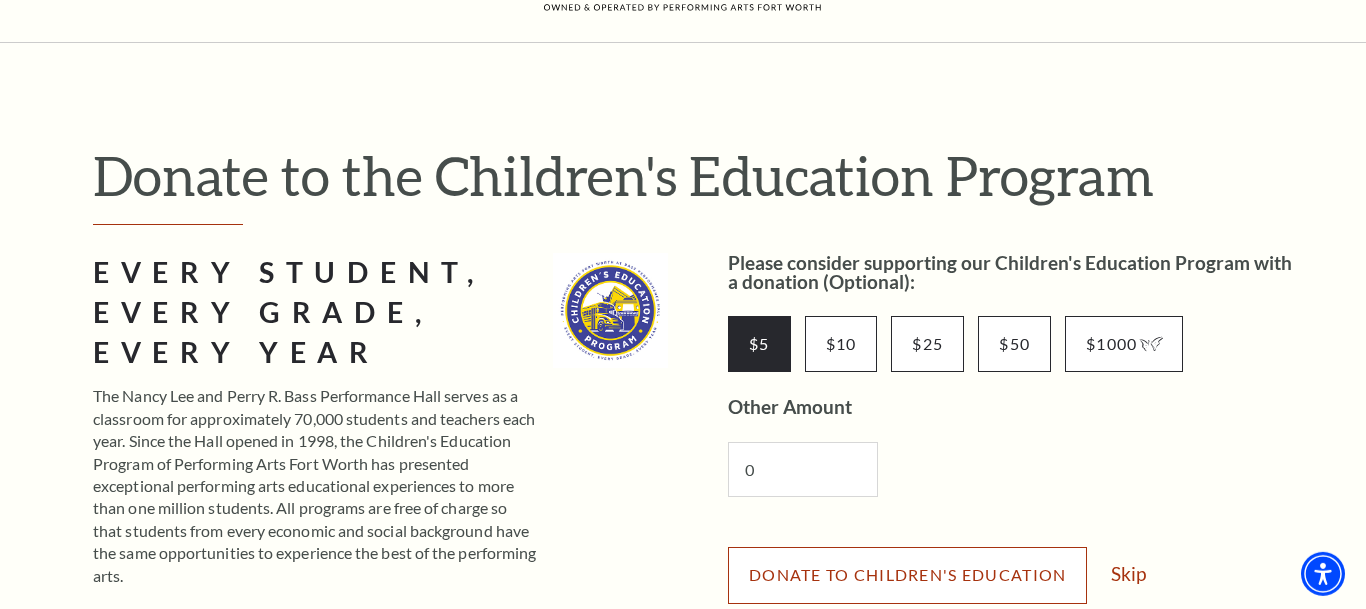 click on "Donate to Children's Education" at bounding box center [907, 574] 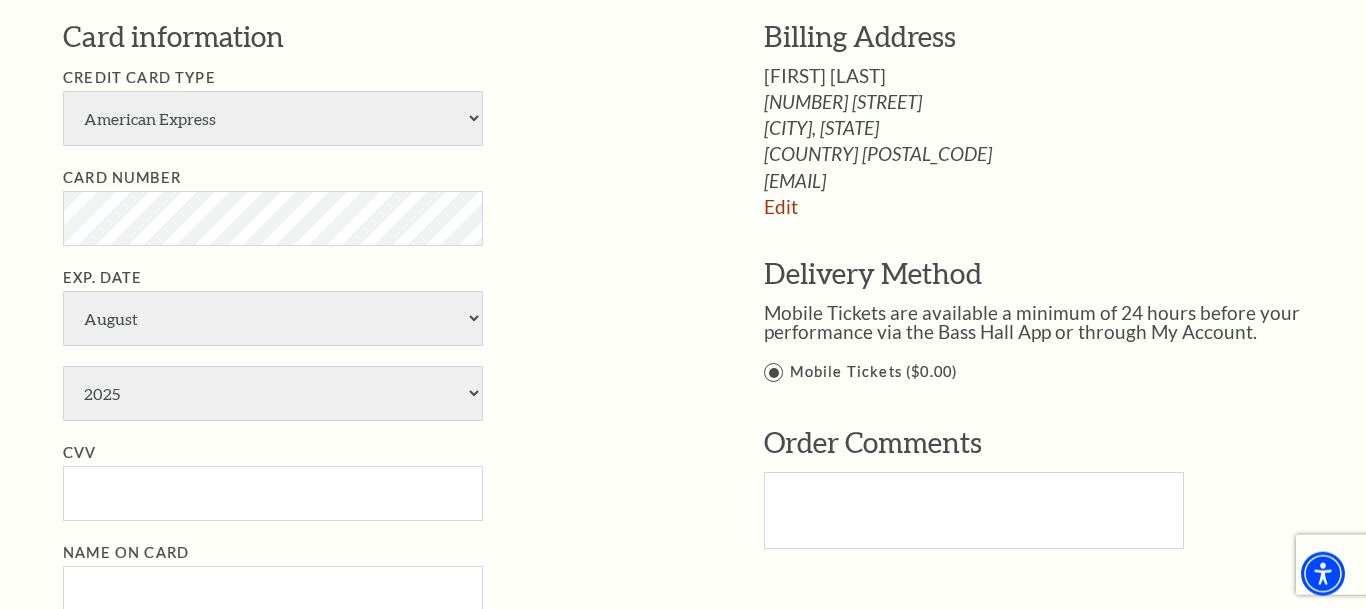 scroll, scrollTop: 2114, scrollLeft: 0, axis: vertical 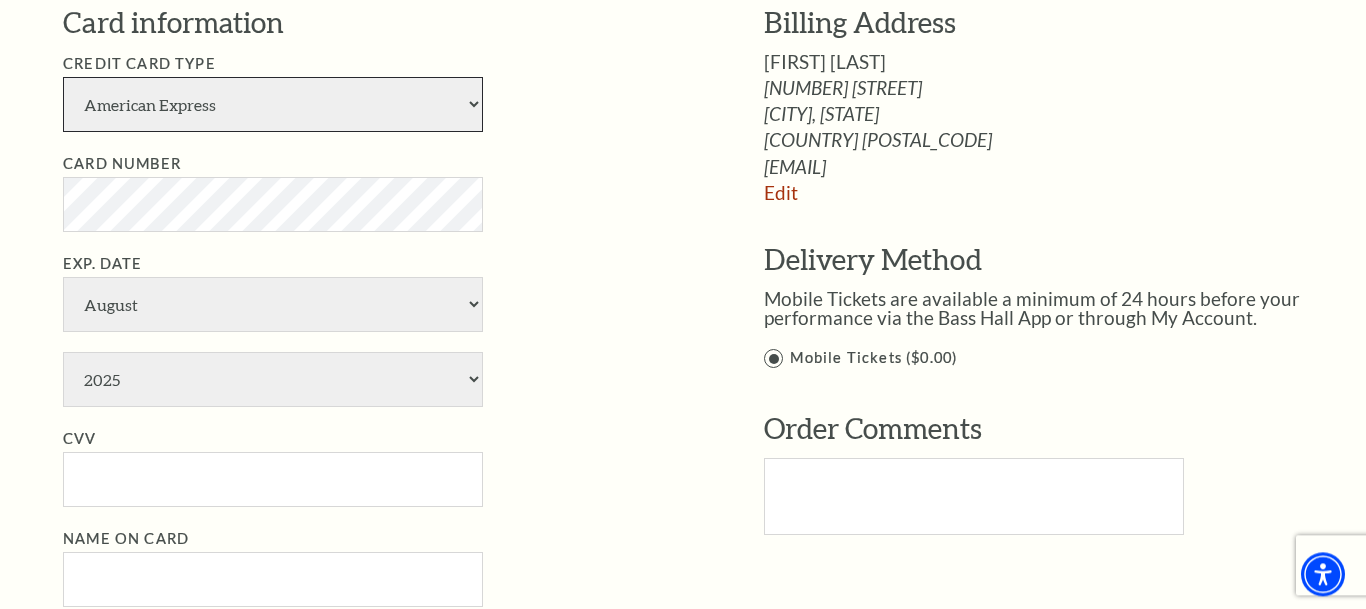 click on "American Express
Visa
Master Card
Discover" at bounding box center [273, 104] 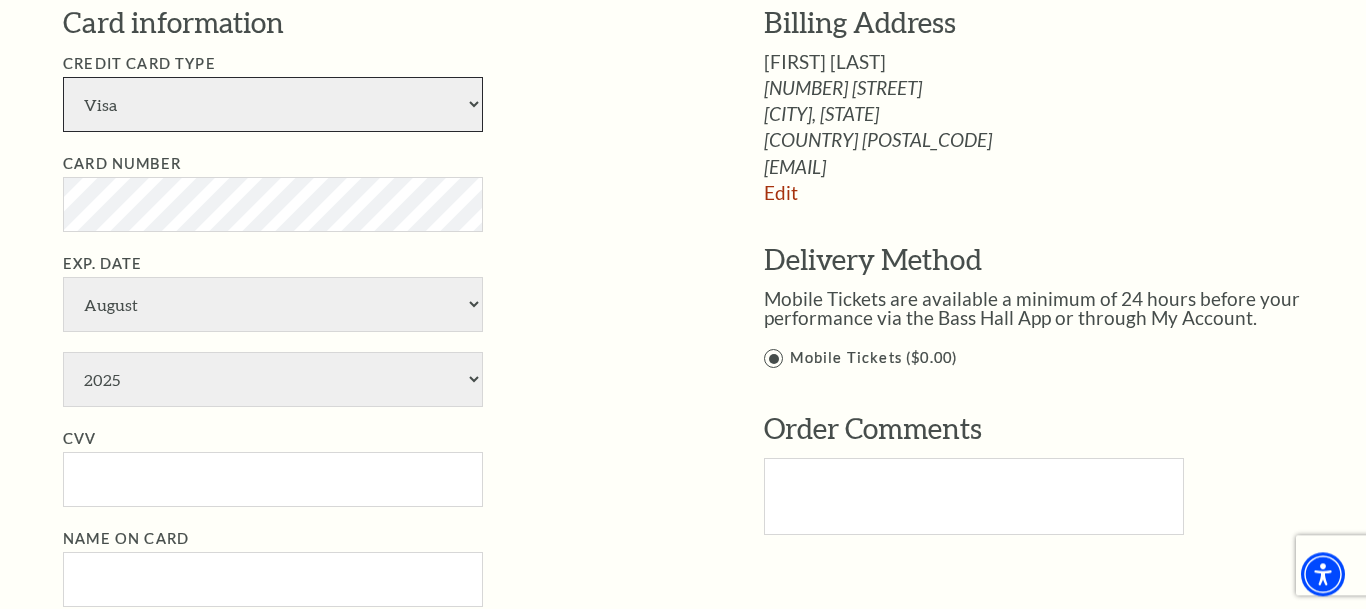 click on "Visa" at bounding box center (0, 0) 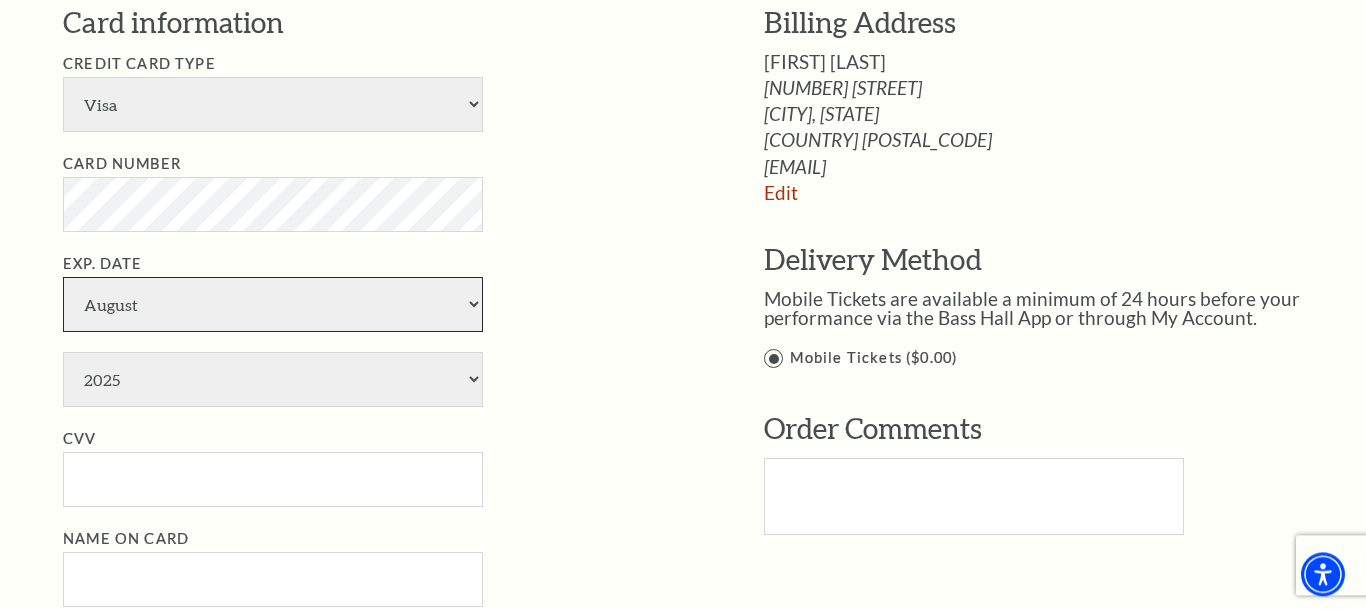 click on "January
February
March
April
May
June
July
August
September
October
November
December" at bounding box center (273, 304) 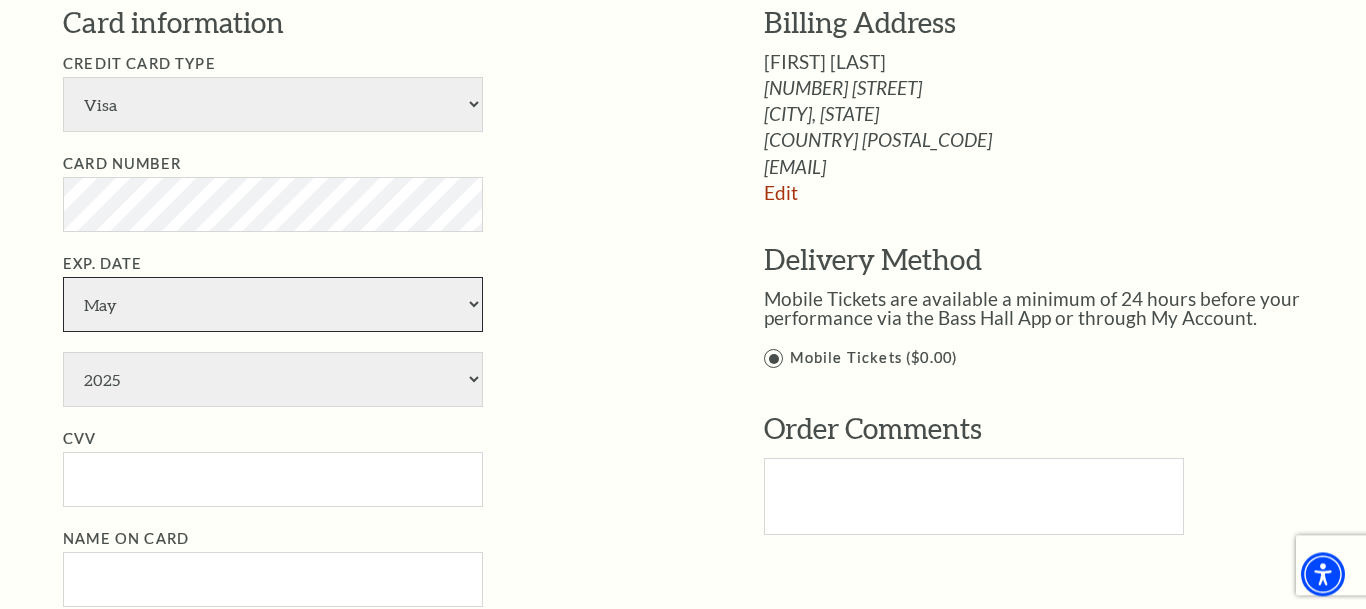 click on "May" at bounding box center [0, 0] 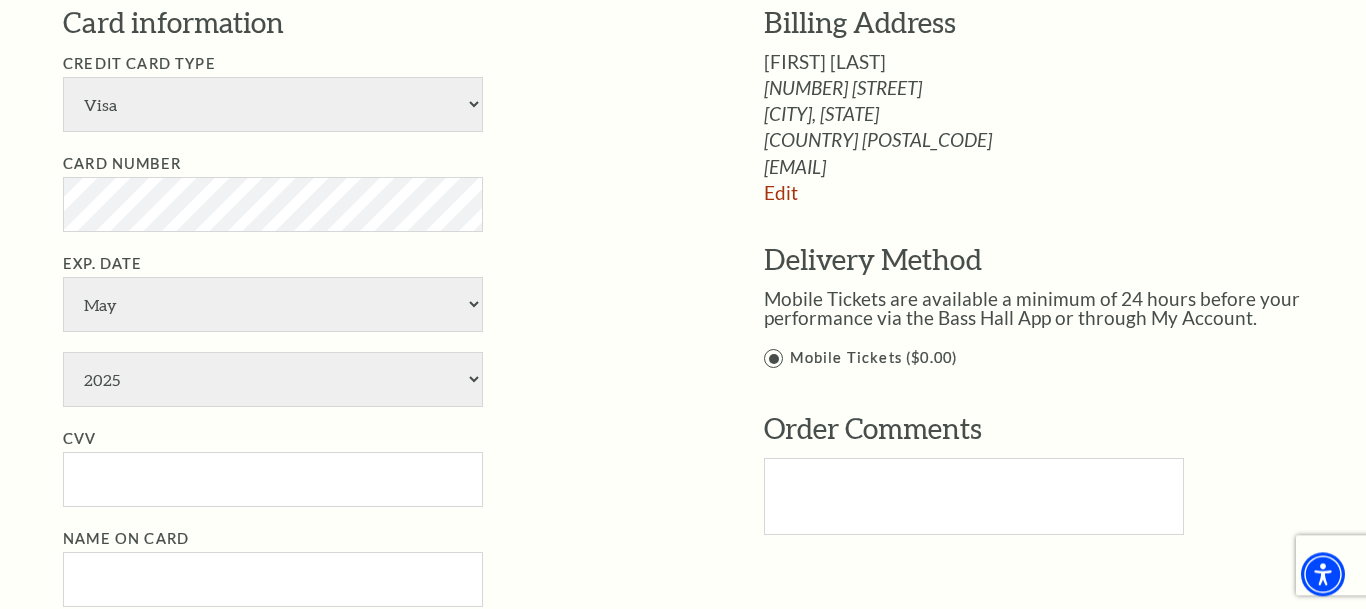 click on "Credit Card Type
American Express
Visa
Master Card
Discover
Card Number
Exp. Date
January
February
March
April
May
June
July
August
September
October
November
December
2025
2026
2027
2028
2029" at bounding box center [383, 329] 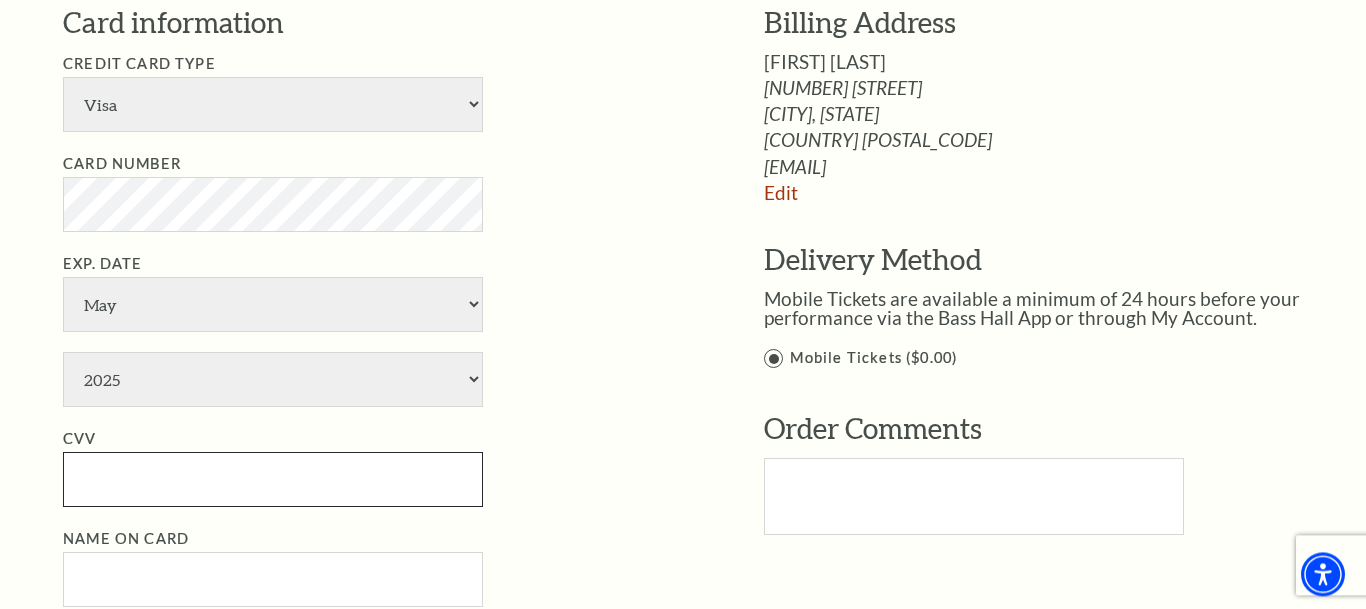 click on "CVV" at bounding box center (273, 479) 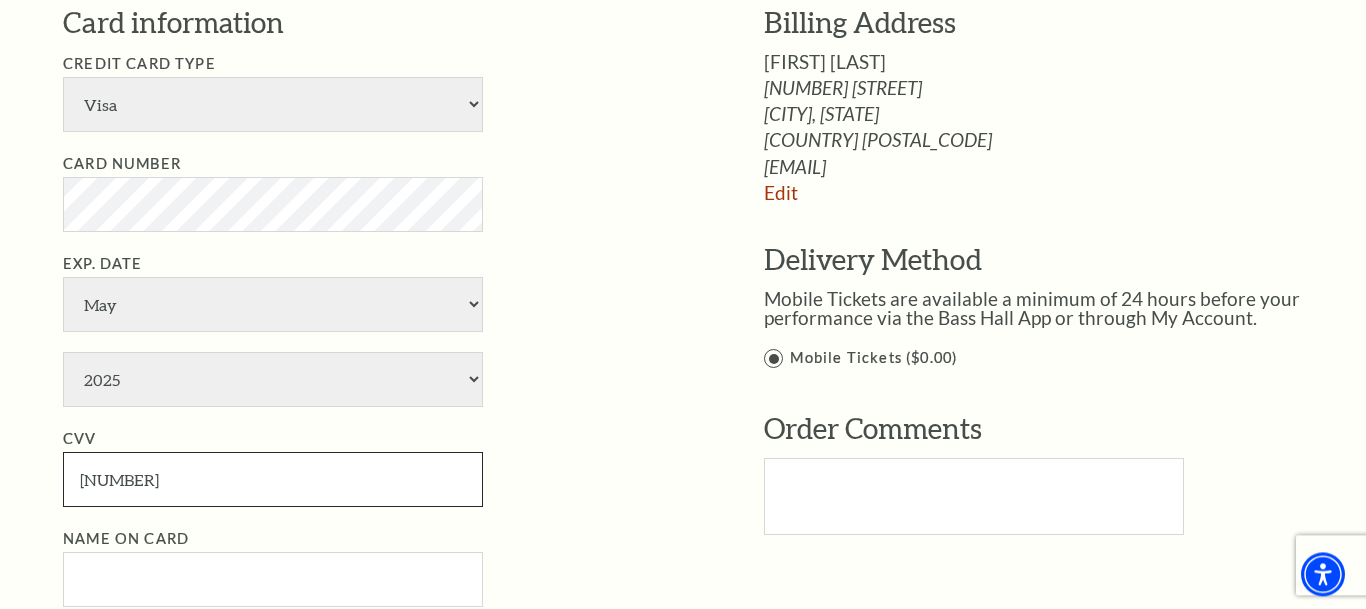 type on "492" 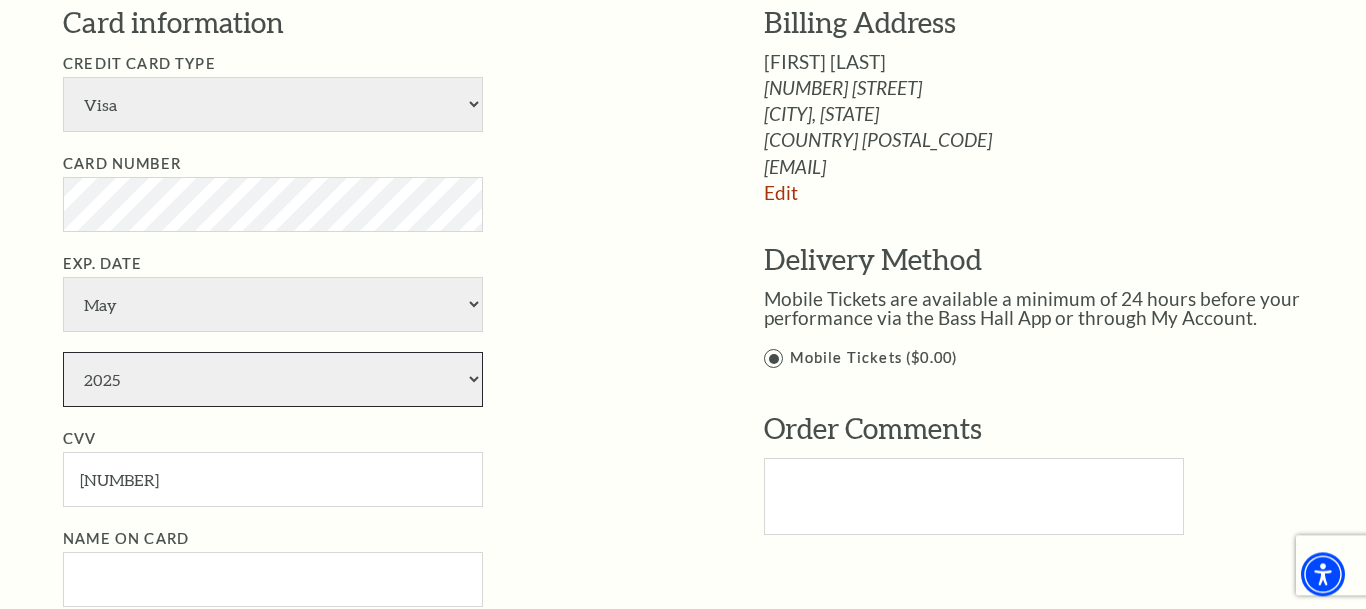 click on "2025
2026
2027
2028
2029
2030
2031
2032
2033
2034" at bounding box center (273, 379) 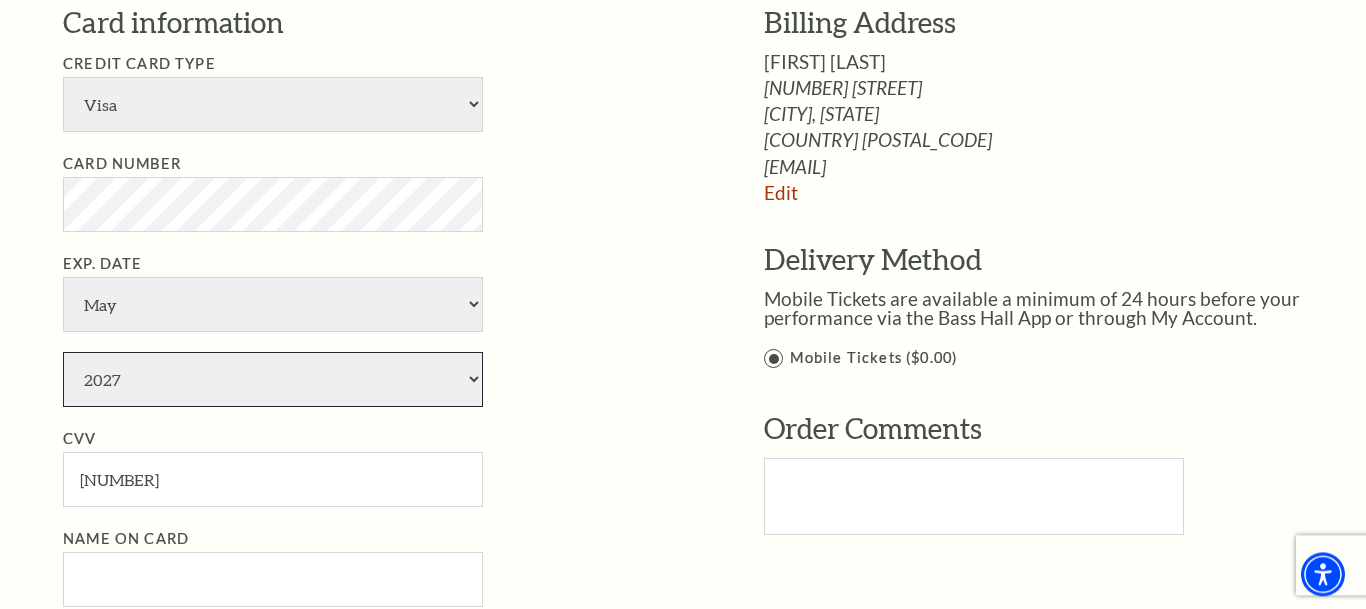 click on "2027" at bounding box center (0, 0) 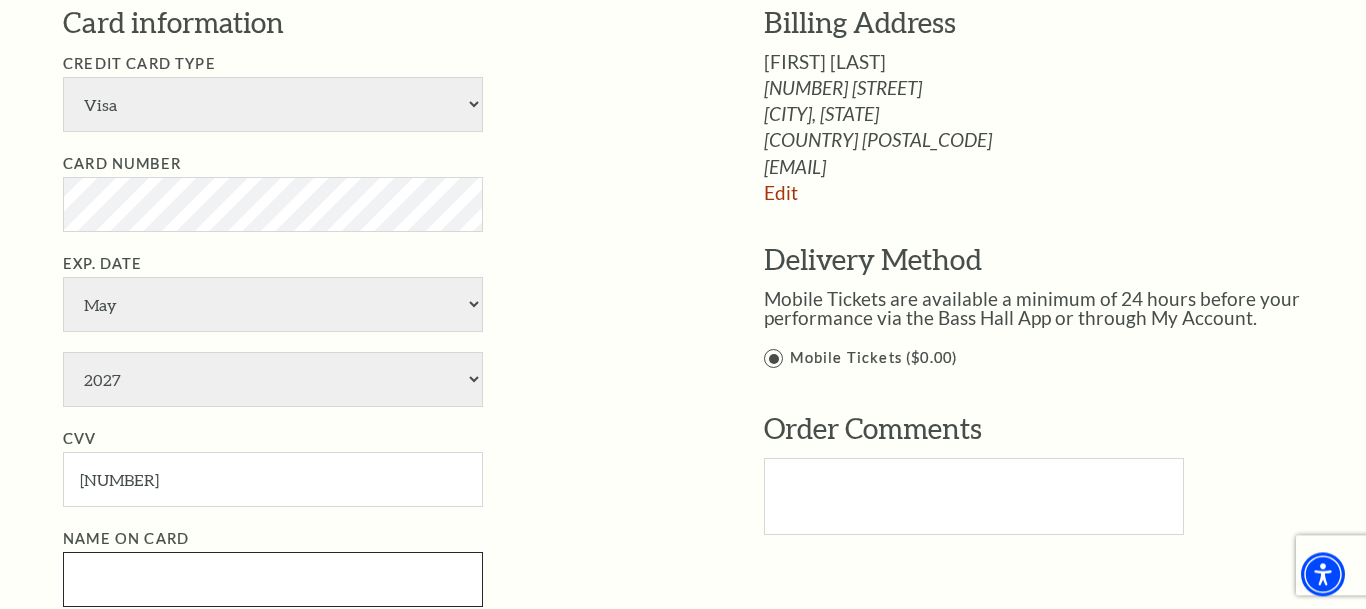 click on "Name on Card" at bounding box center [273, 579] 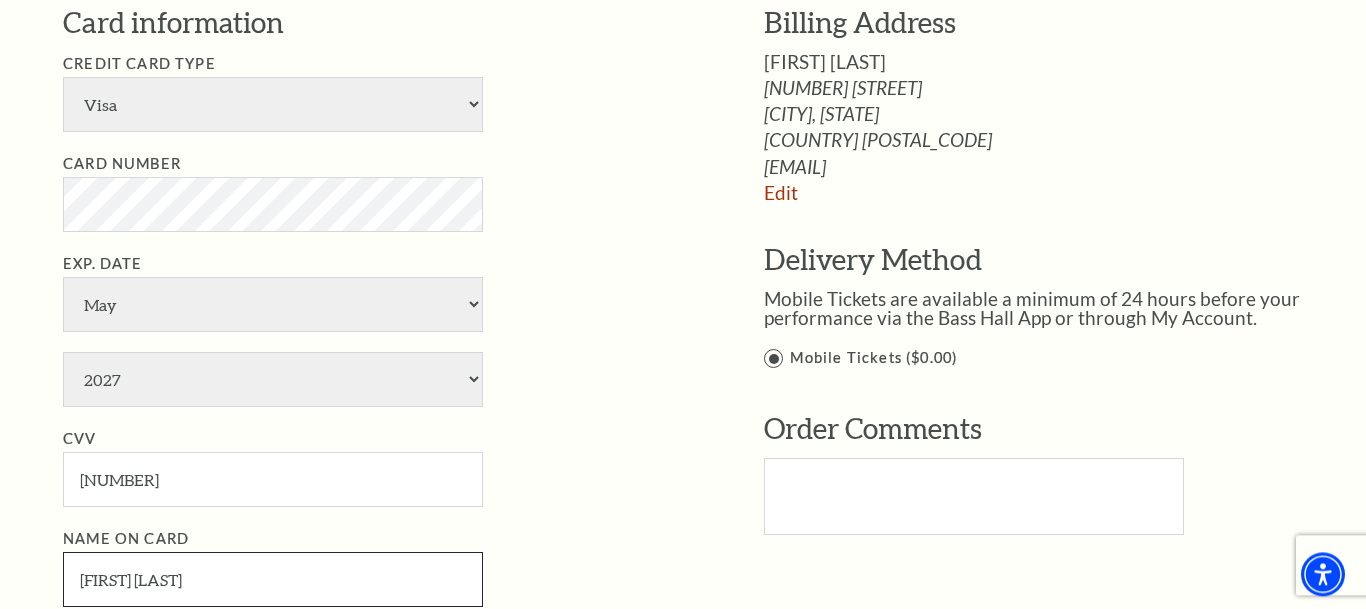 type on "Gary B Douglas" 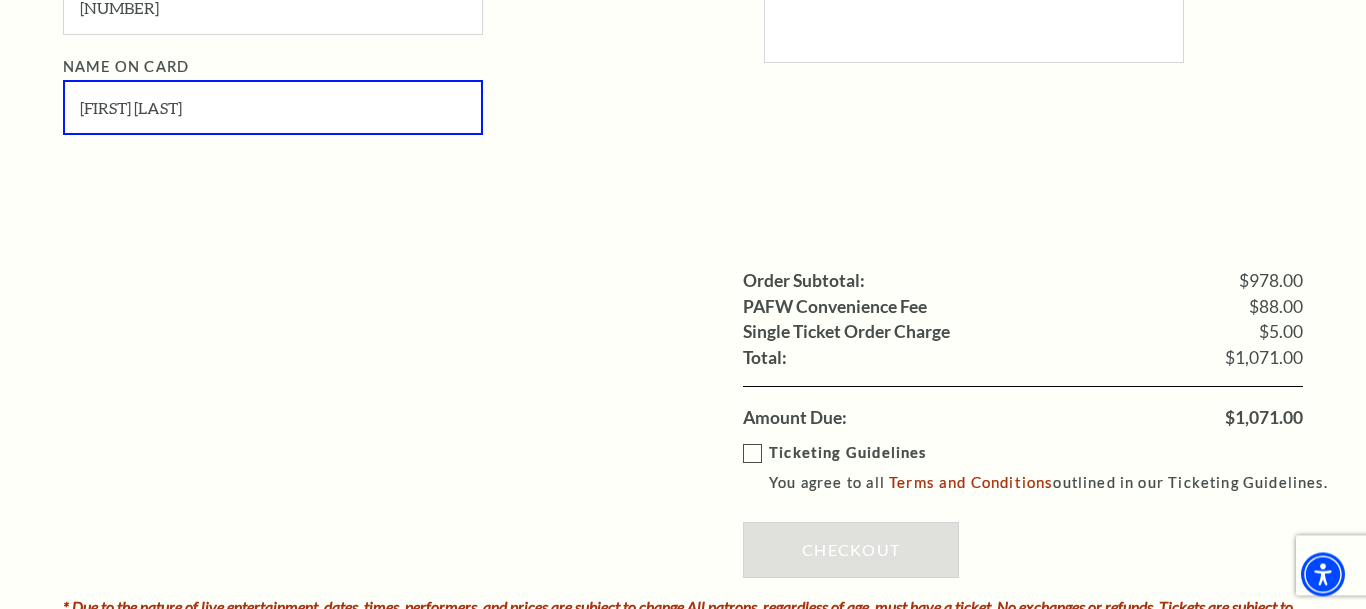 scroll, scrollTop: 2619, scrollLeft: 0, axis: vertical 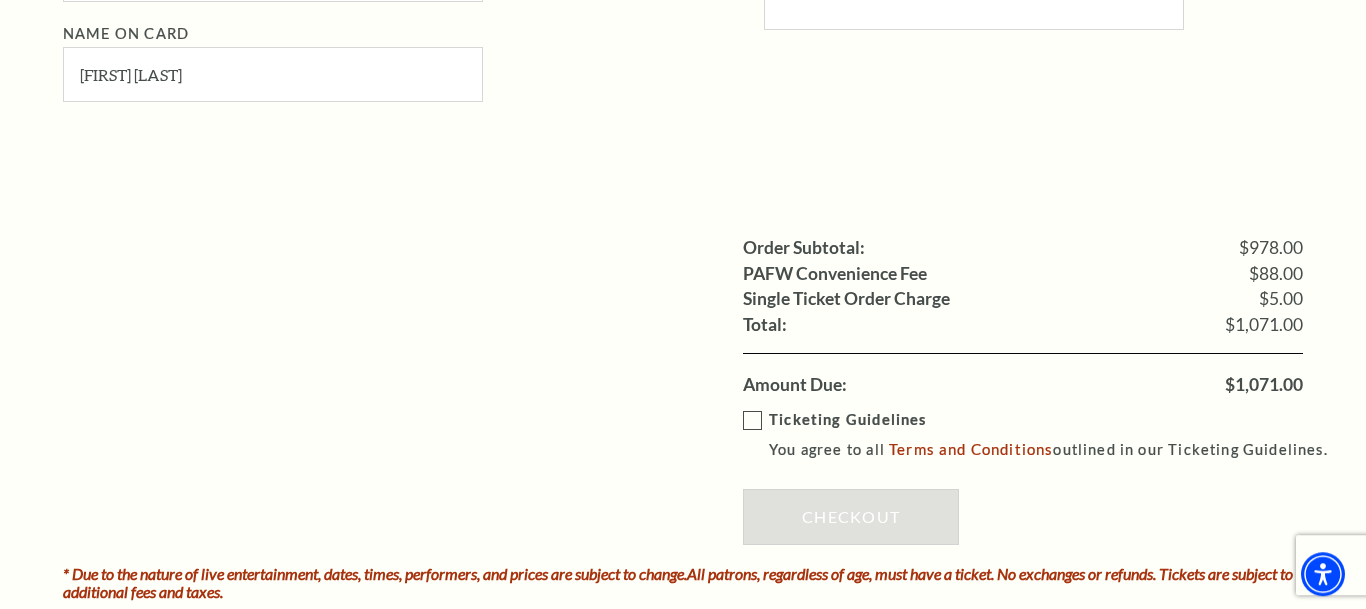 click on "Ticketing Guidelines
You agree to all   Terms and Conditions  outlined in our Ticketing Guidelines." at bounding box center (1044, 435) 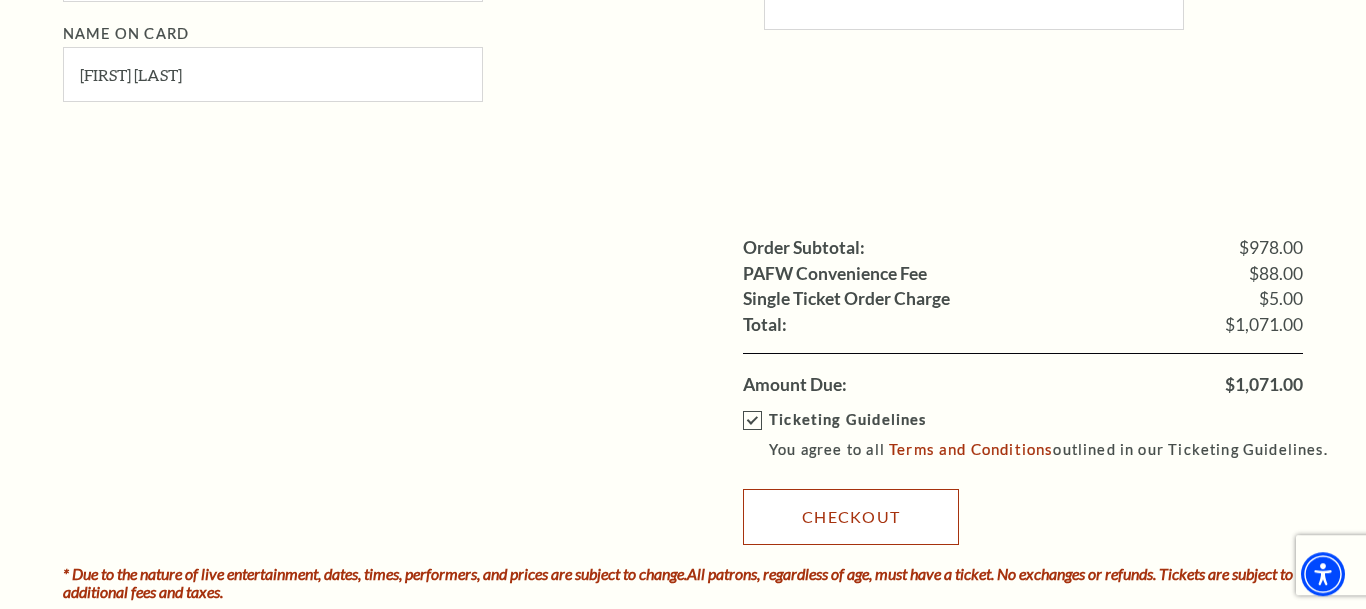 click on "Checkout" at bounding box center (851, 517) 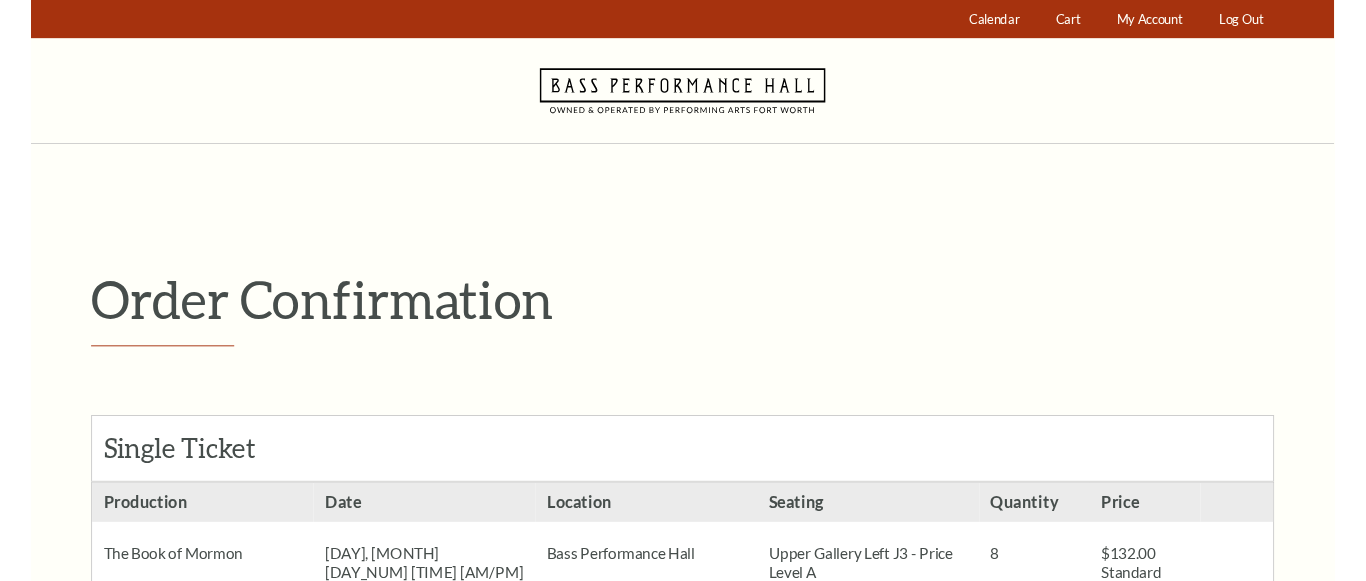 scroll, scrollTop: 0, scrollLeft: 0, axis: both 